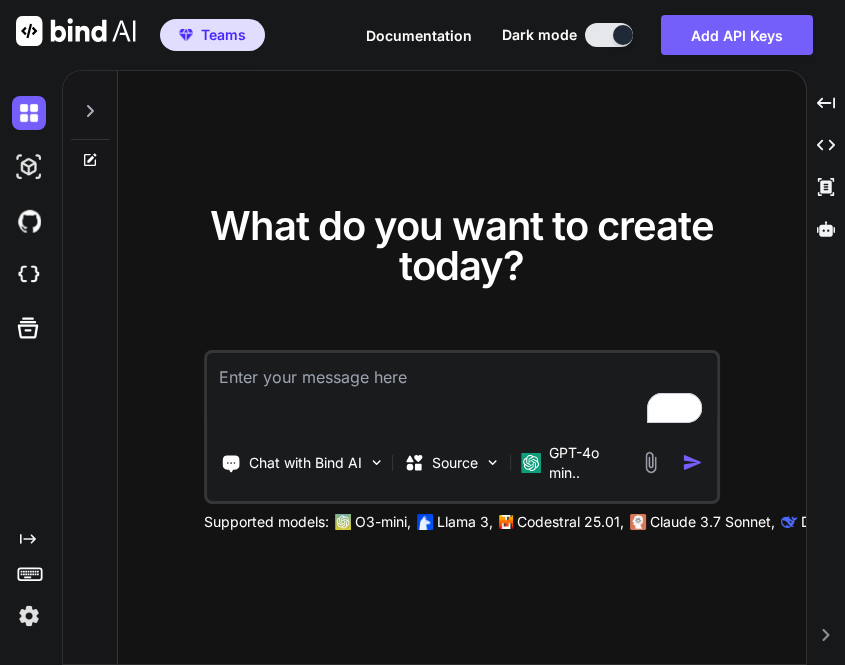 scroll, scrollTop: 0, scrollLeft: 0, axis: both 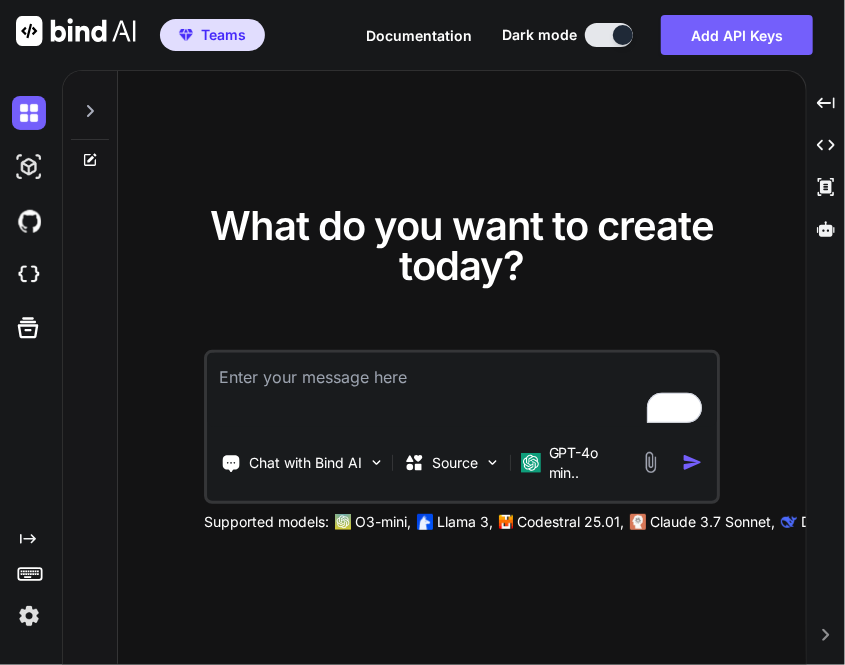 click at bounding box center (29, 616) 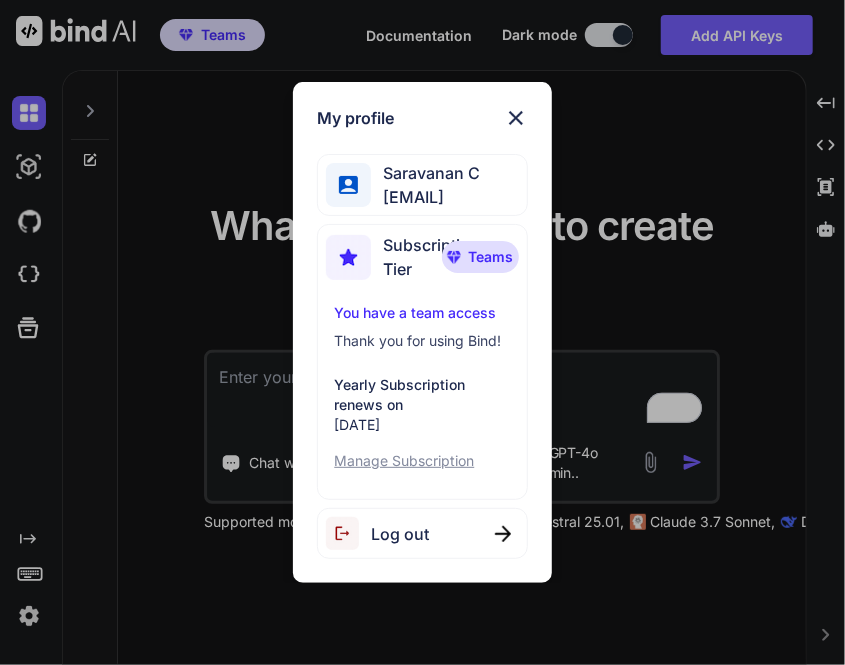 click on "Log out" at bounding box center (377, 533) 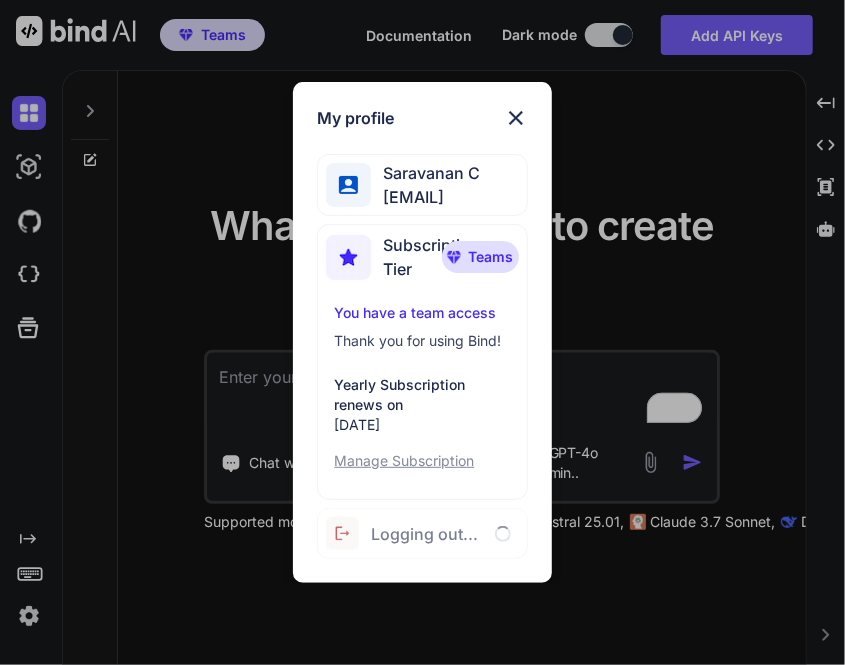 type on "x" 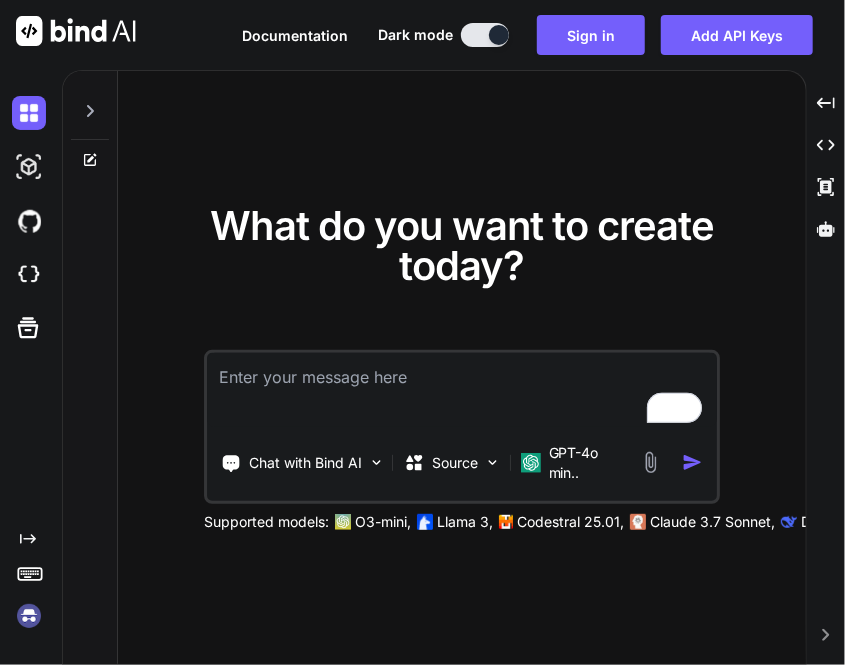 click at bounding box center [29, 616] 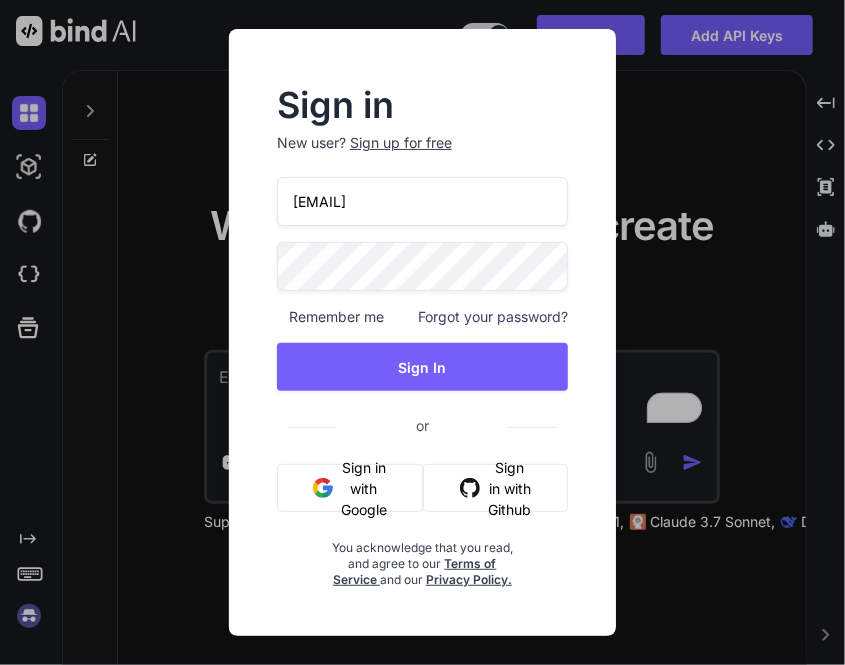 click on "[EMAIL]" at bounding box center (422, 201) 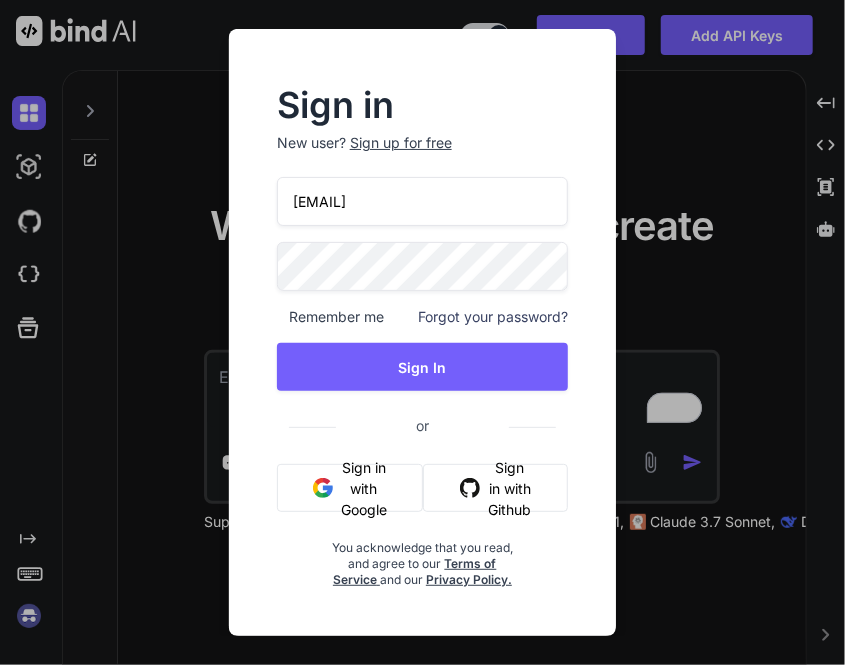 drag, startPoint x: 516, startPoint y: 191, endPoint x: 272, endPoint y: 197, distance: 244.07376 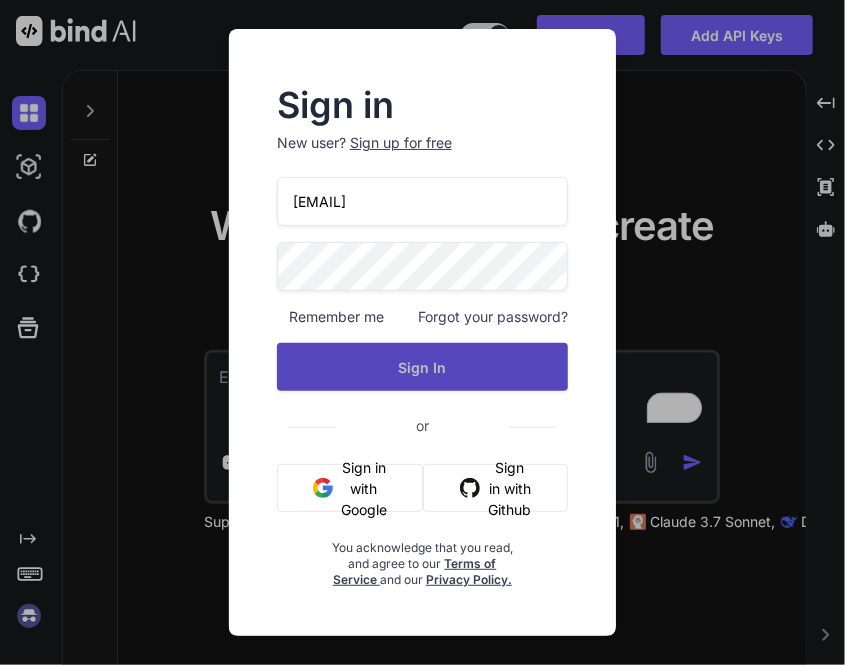type on "[EMAIL]" 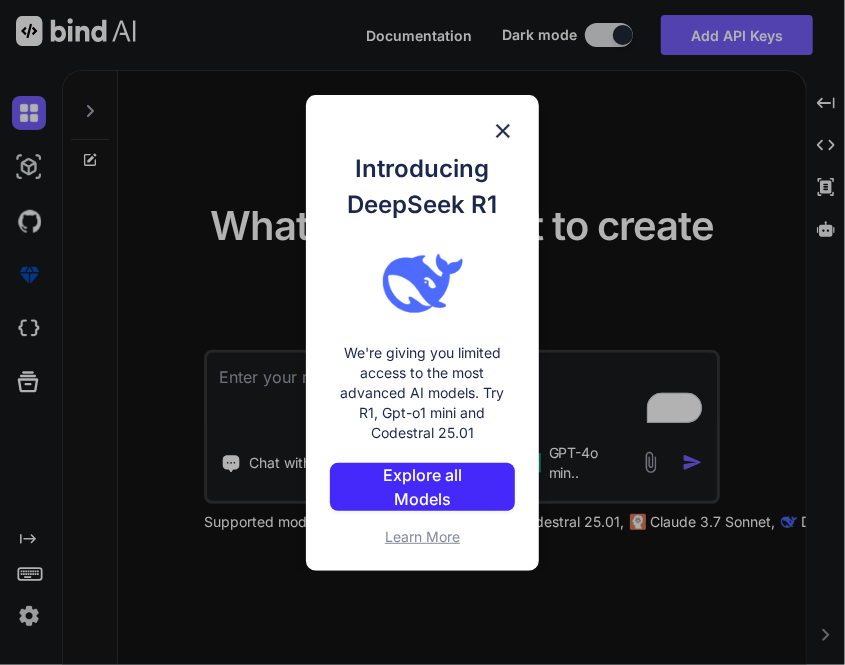 click on "Introducing DeepSeek R1 We're giving you limited access to the most advanced AI models. Try R1, Gpt-o1 mini and Codestral 25.01   Explore all Models Learn More" at bounding box center (422, 332) 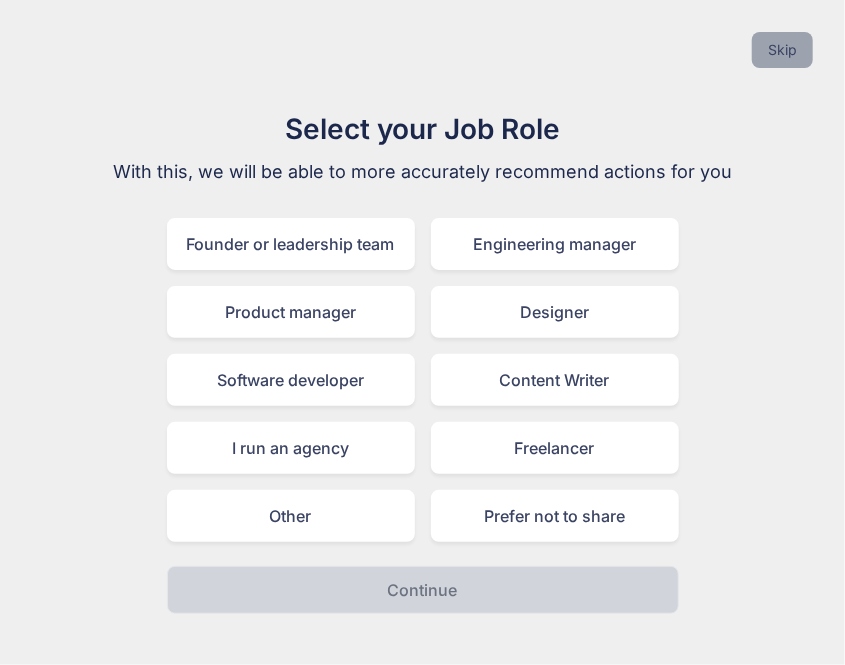 click on "Skip" at bounding box center [782, 50] 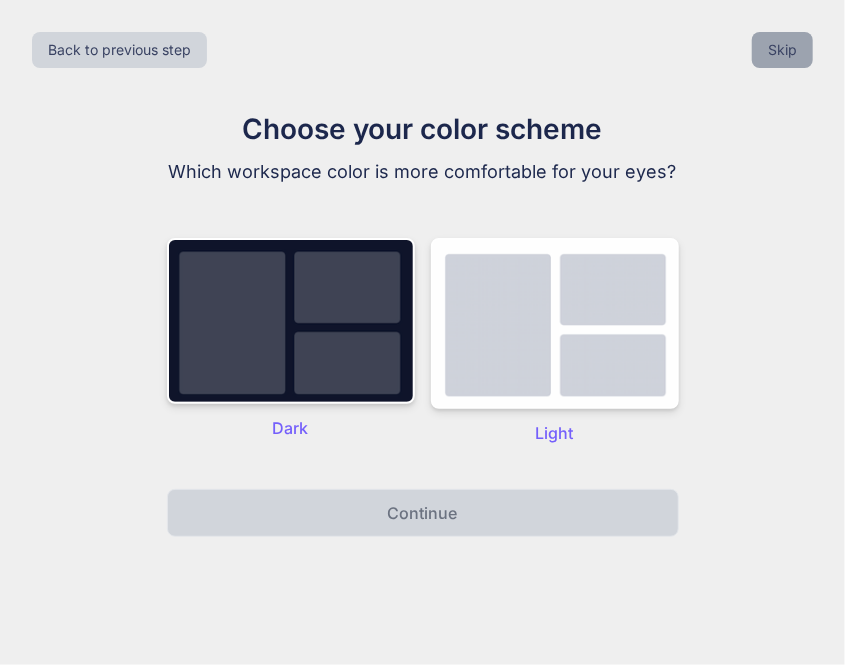 click on "Skip" at bounding box center (782, 50) 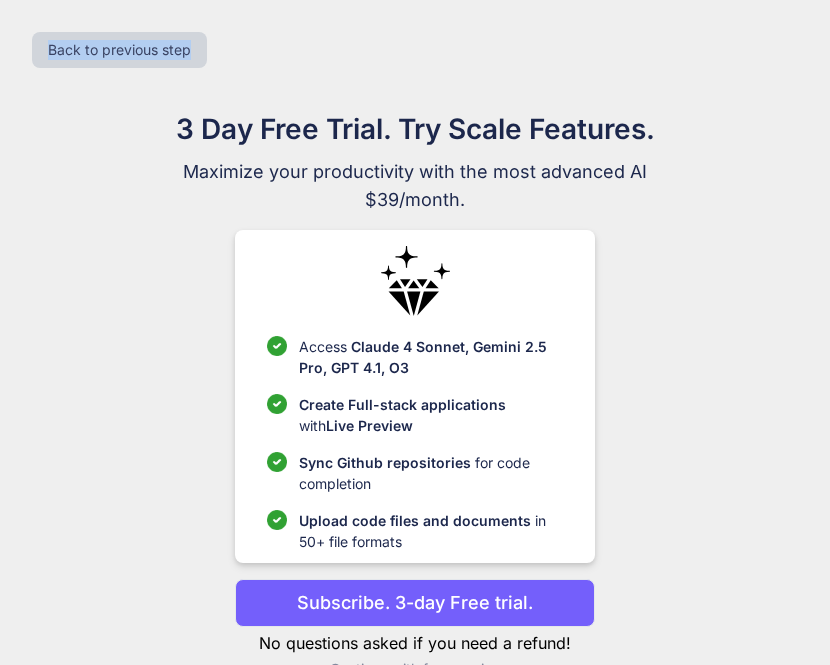 click on "Back to previous step" at bounding box center (415, 50) 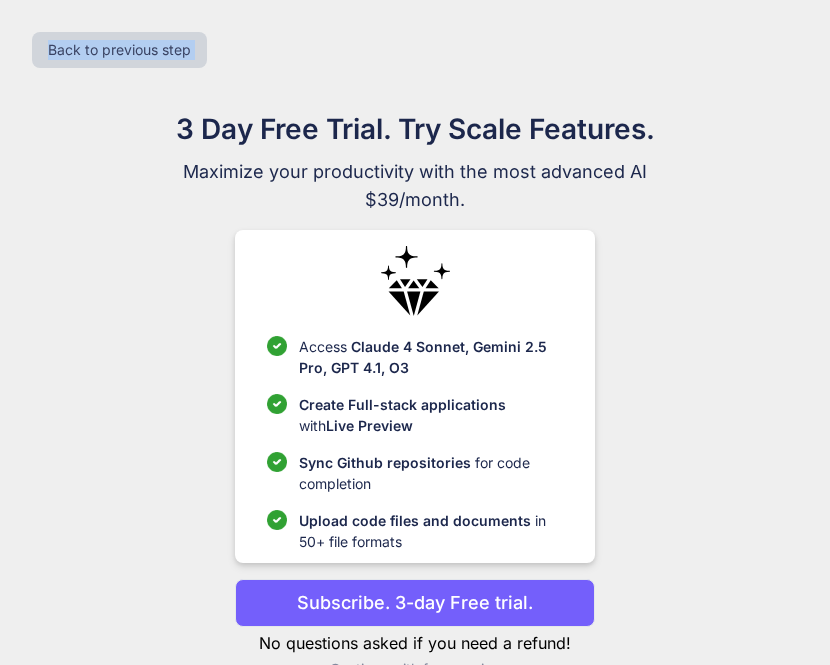 click on "Back to previous step" at bounding box center [415, 50] 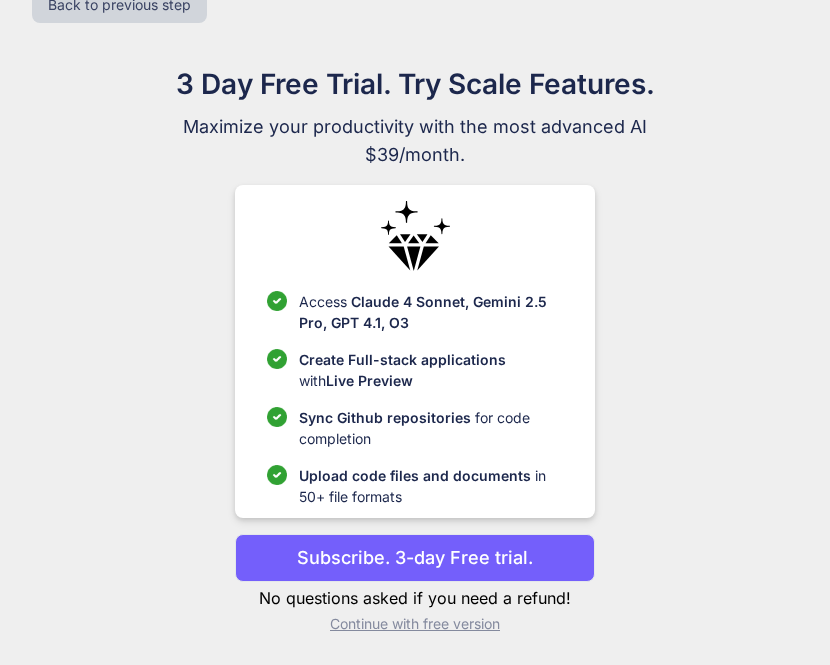 click on "Continue with free version" at bounding box center [414, 624] 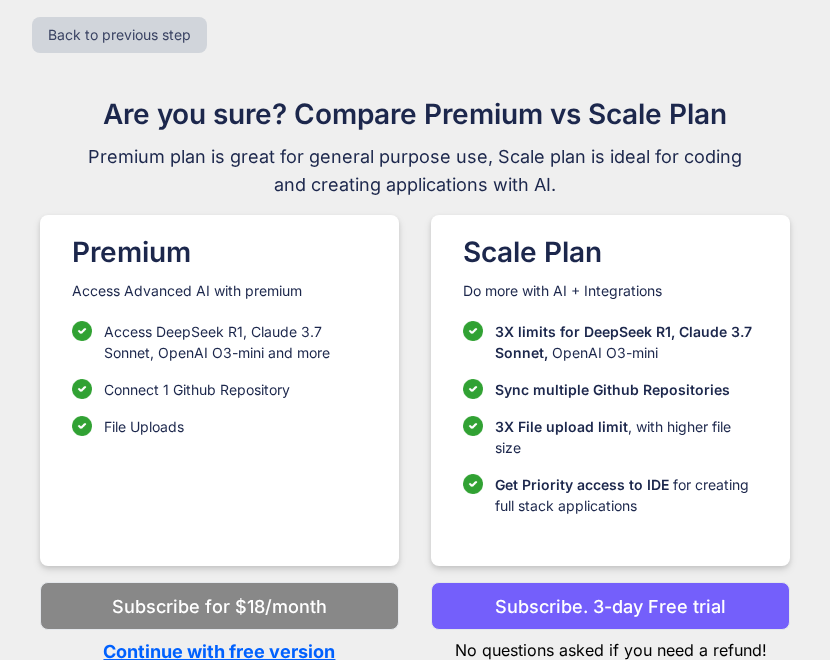 scroll, scrollTop: 14, scrollLeft: 0, axis: vertical 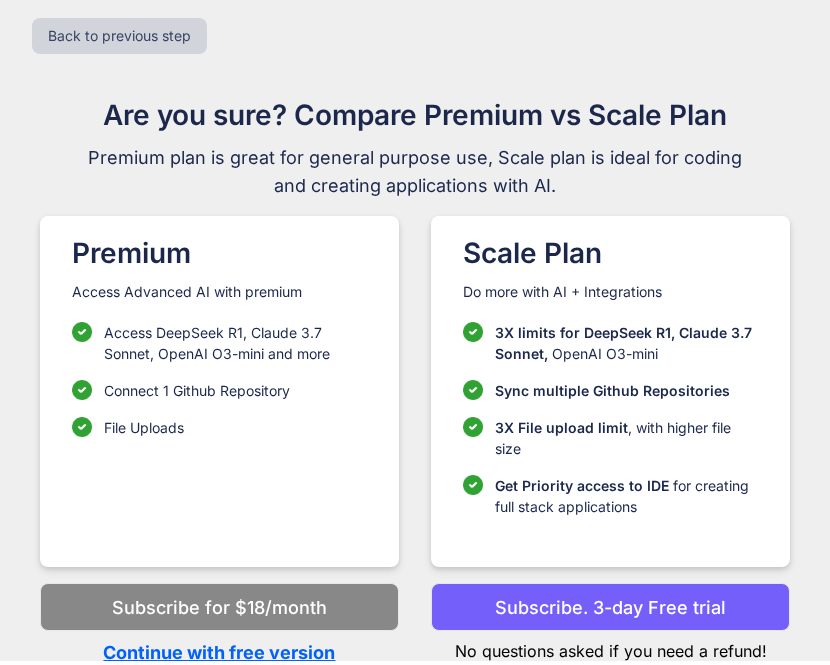 click on "Continue with free version" at bounding box center [219, 652] 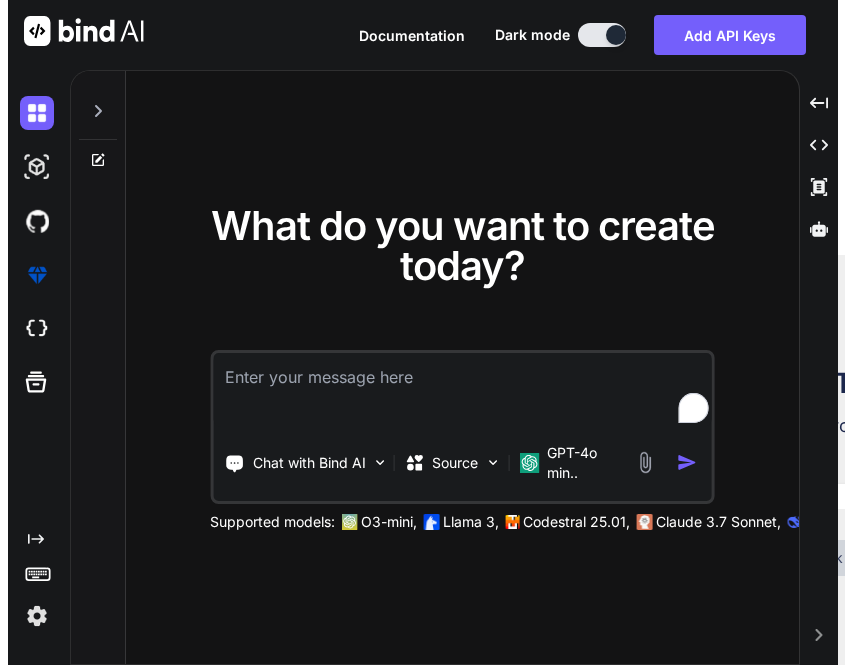 scroll, scrollTop: 0, scrollLeft: 0, axis: both 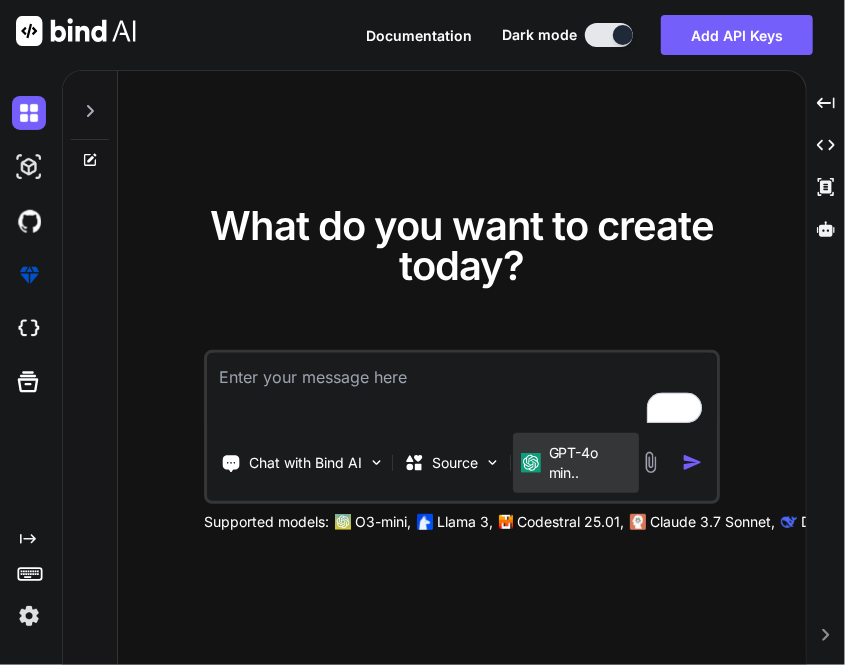 click on "GPT-4o min.." at bounding box center (590, 463) 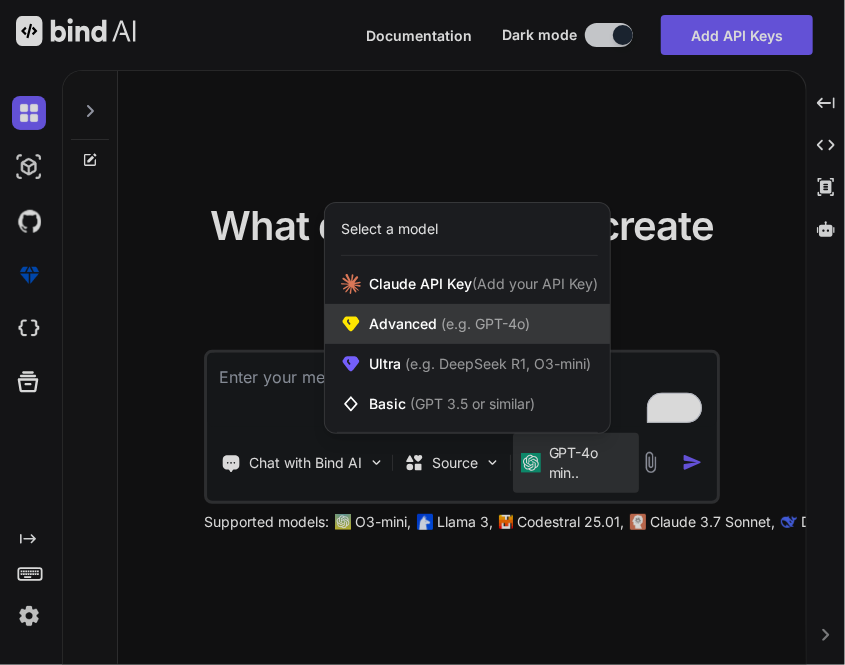click on "(e.g. GPT-4o)" at bounding box center (483, 323) 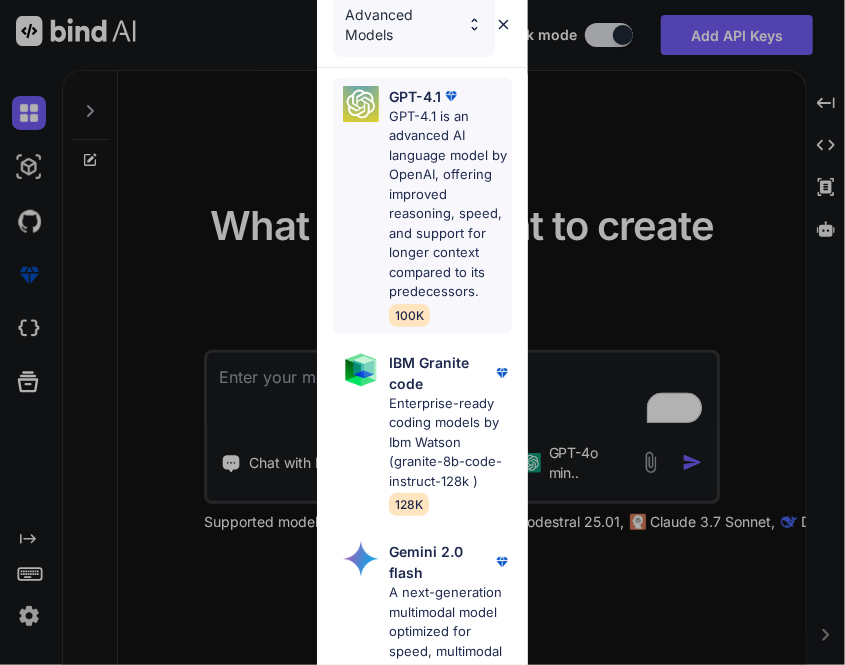 click on "GPT-4.1 is an advanced AI language model by OpenAI, offering improved reasoning, speed, and support for longer context compared to its predecessors." at bounding box center [450, 204] 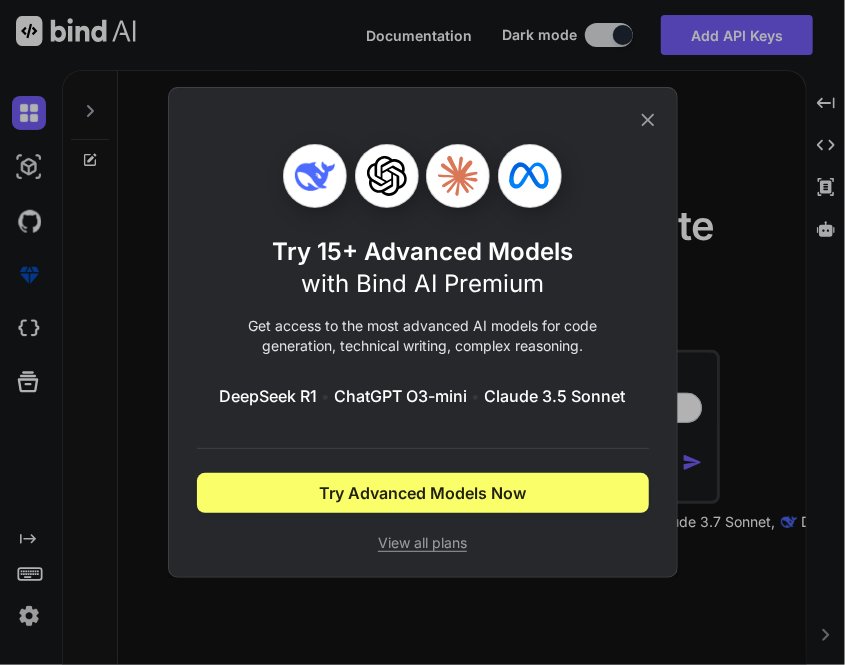 click 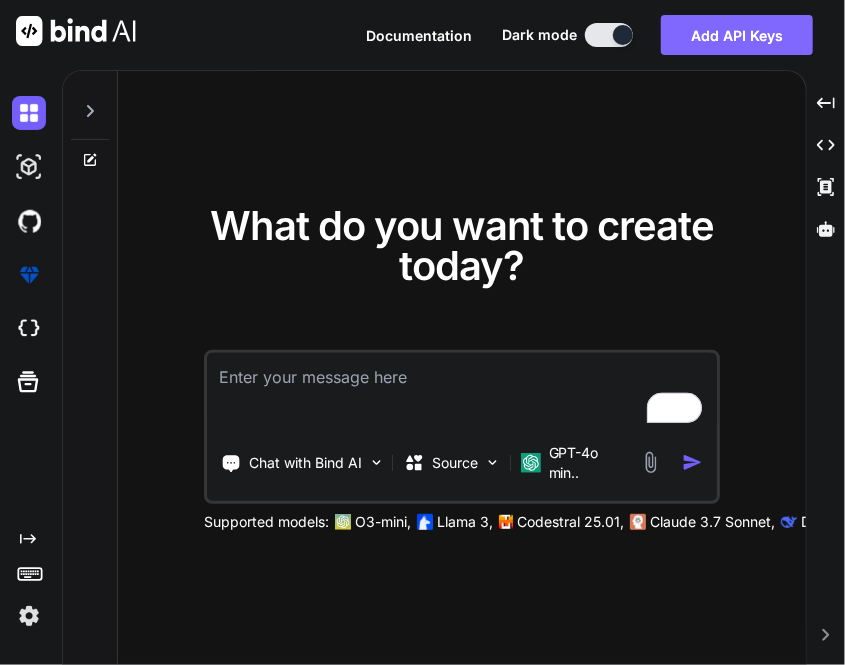 click on "Add API Keys" at bounding box center [737, 35] 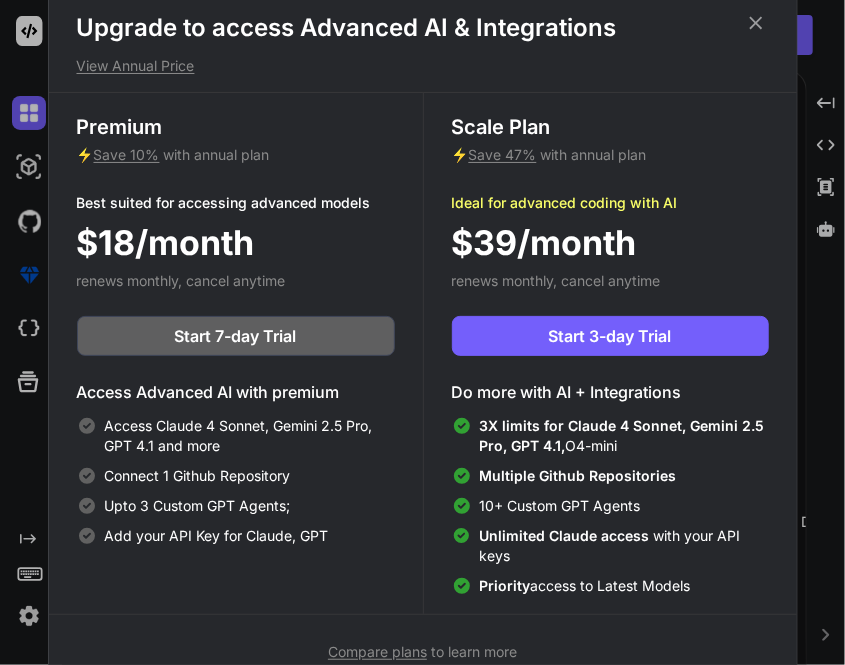 click 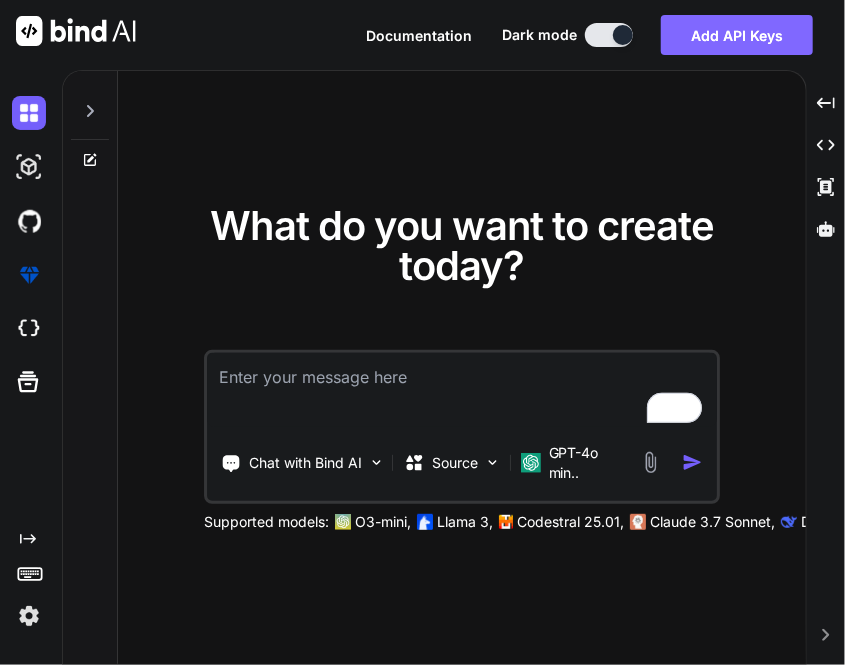 click on "Add API Keys" at bounding box center [737, 35] 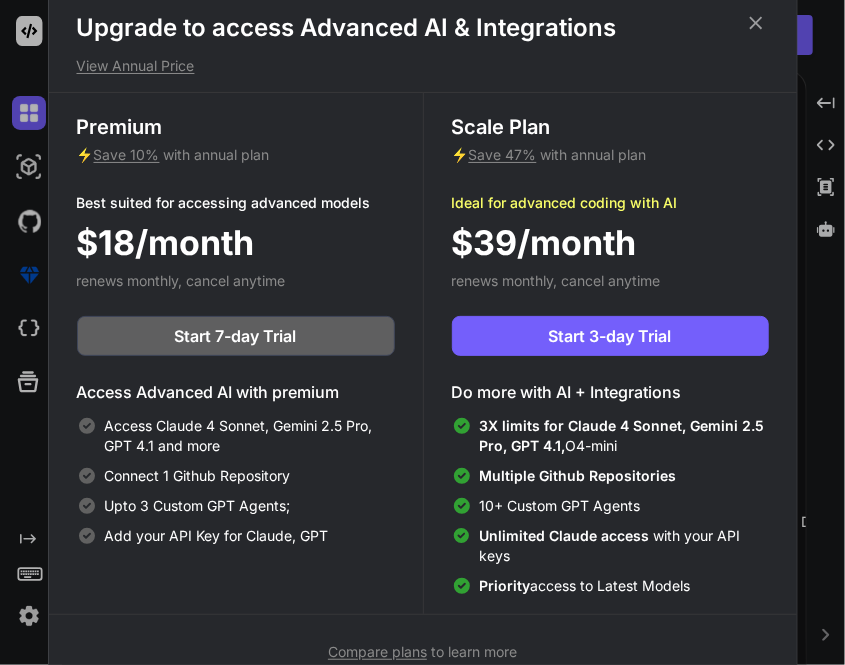 click 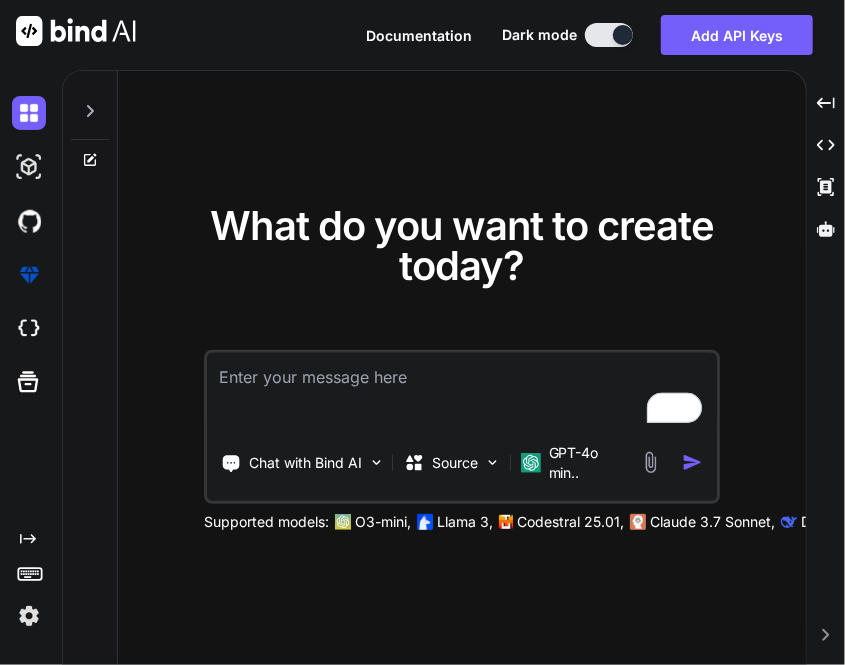 click at bounding box center [29, 616] 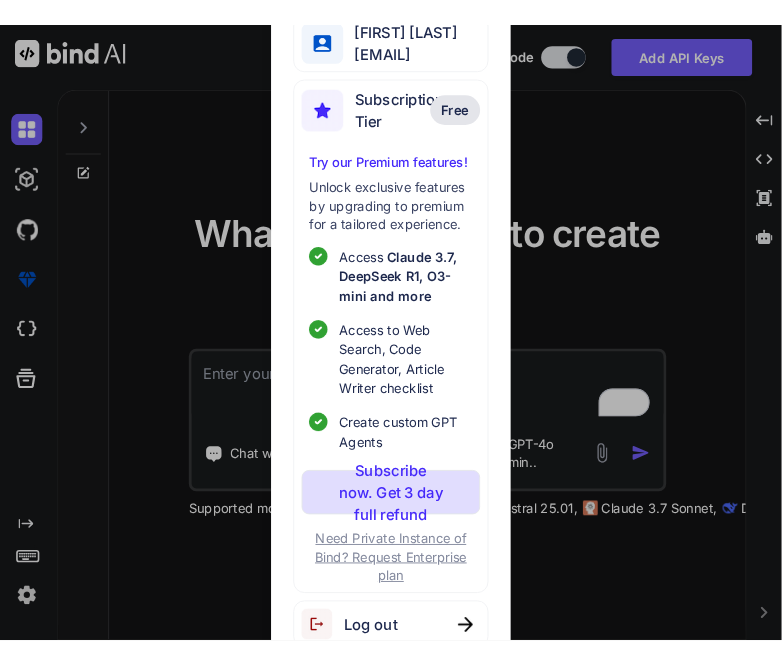 scroll, scrollTop: 65, scrollLeft: 0, axis: vertical 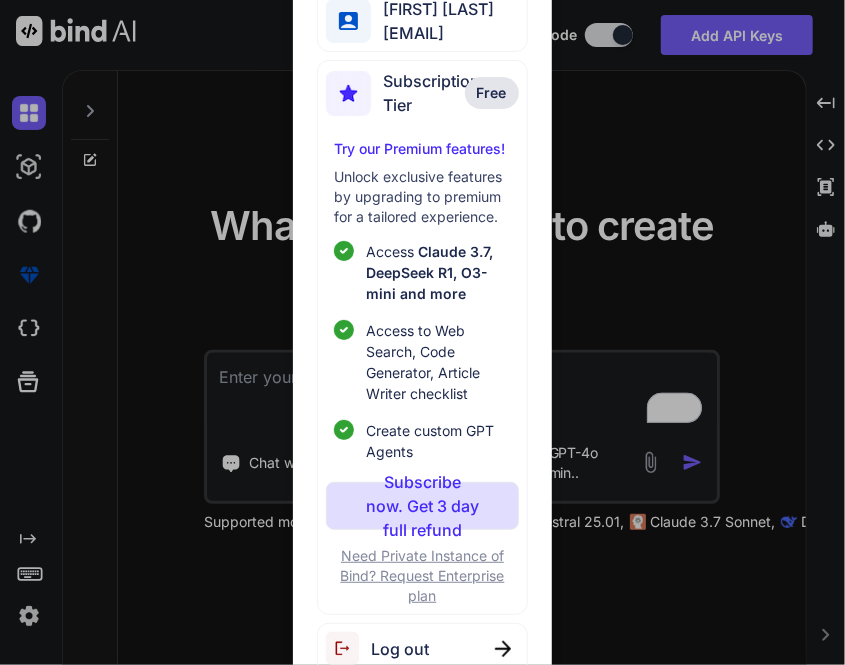 click on "Log out" at bounding box center (422, 648) 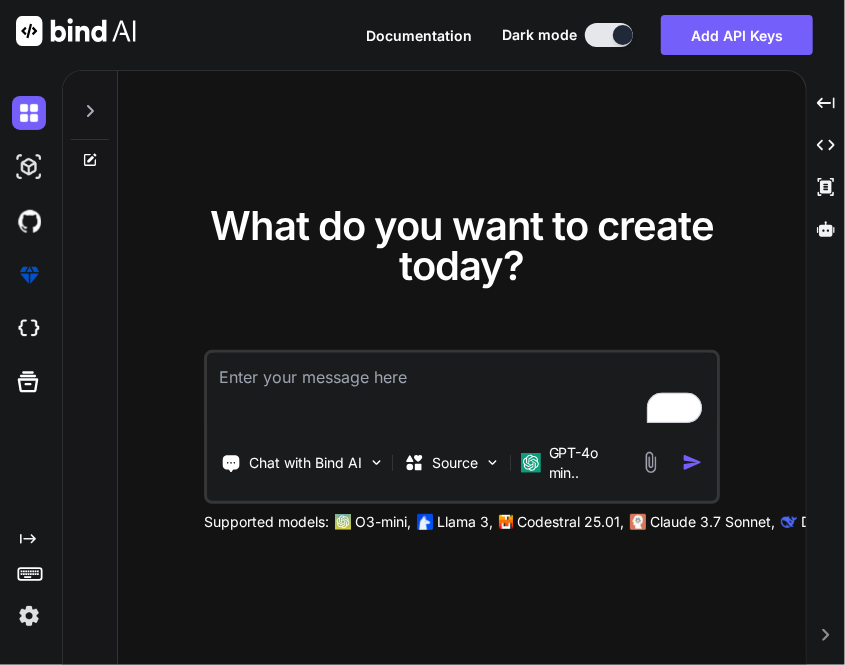 type on "x" 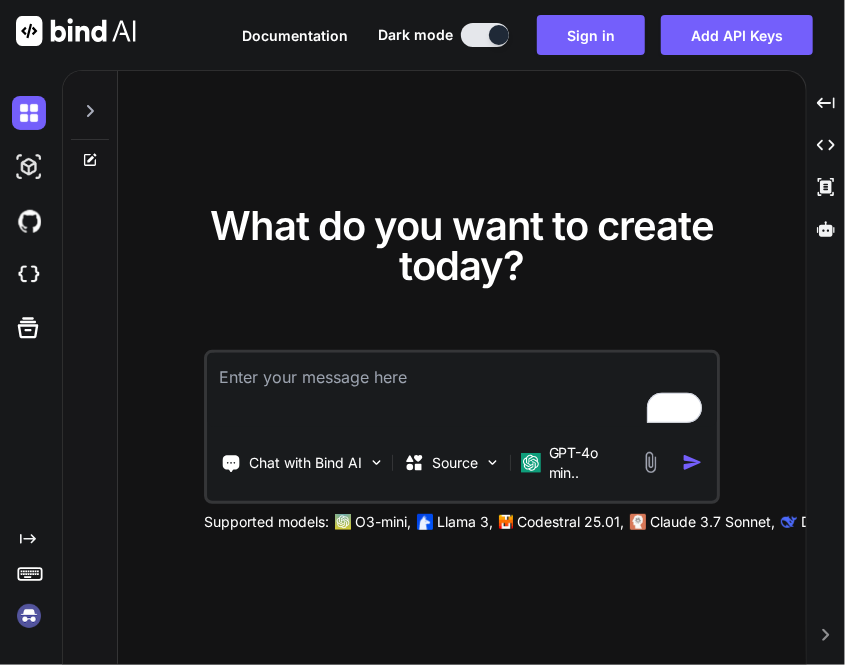 click at bounding box center (29, 616) 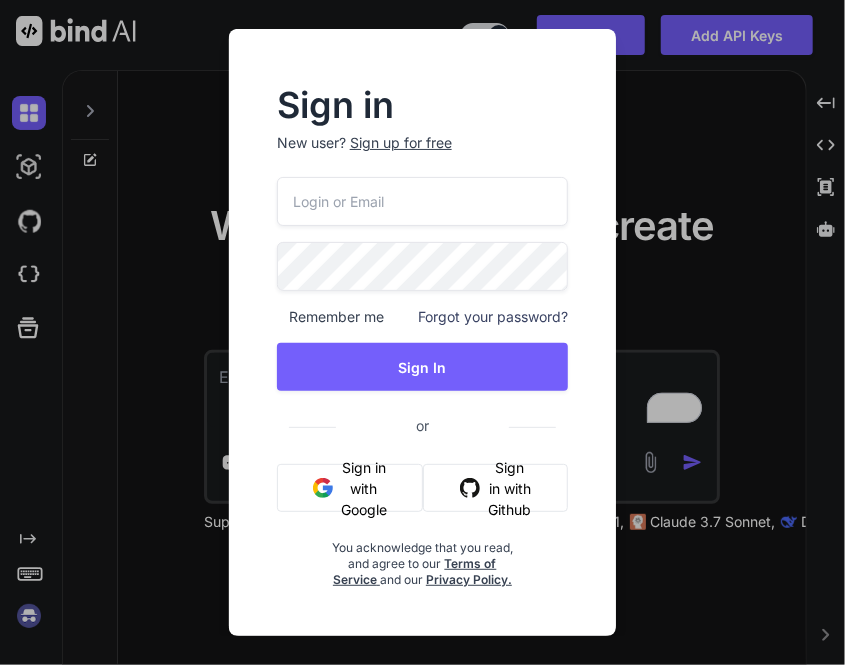 type on "[EMAIL]" 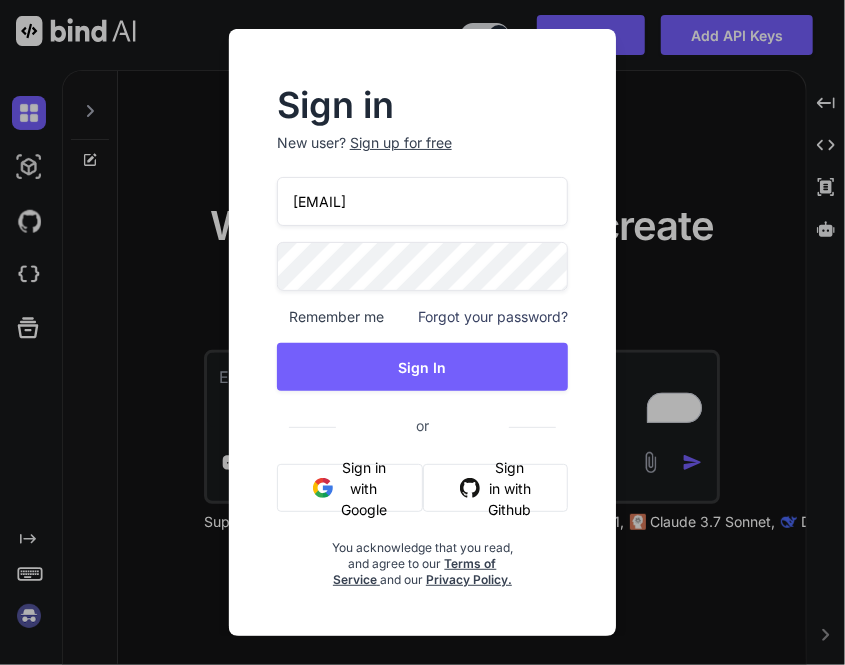 drag, startPoint x: 448, startPoint y: 203, endPoint x: 216, endPoint y: 201, distance: 232.00862 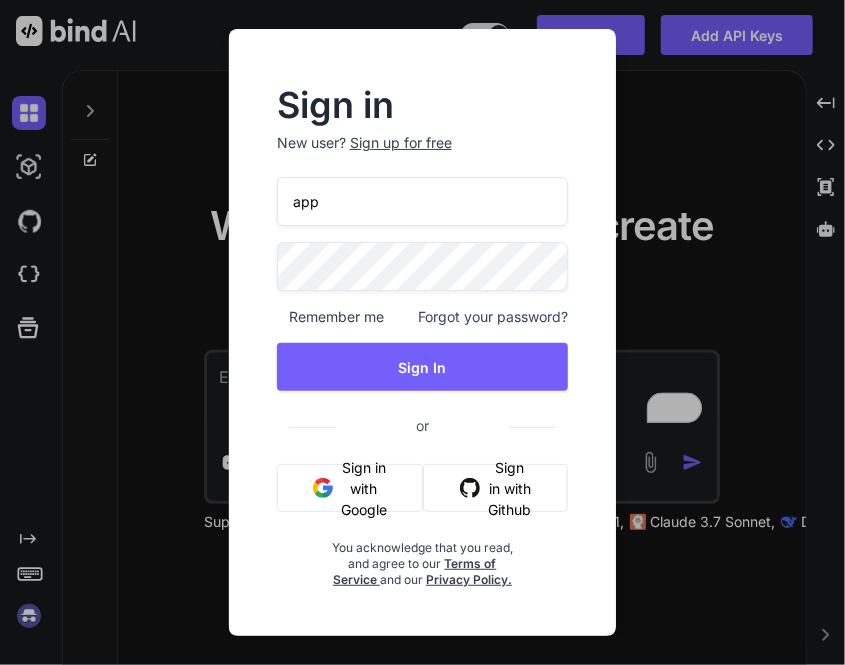 type on "[EMAIL]" 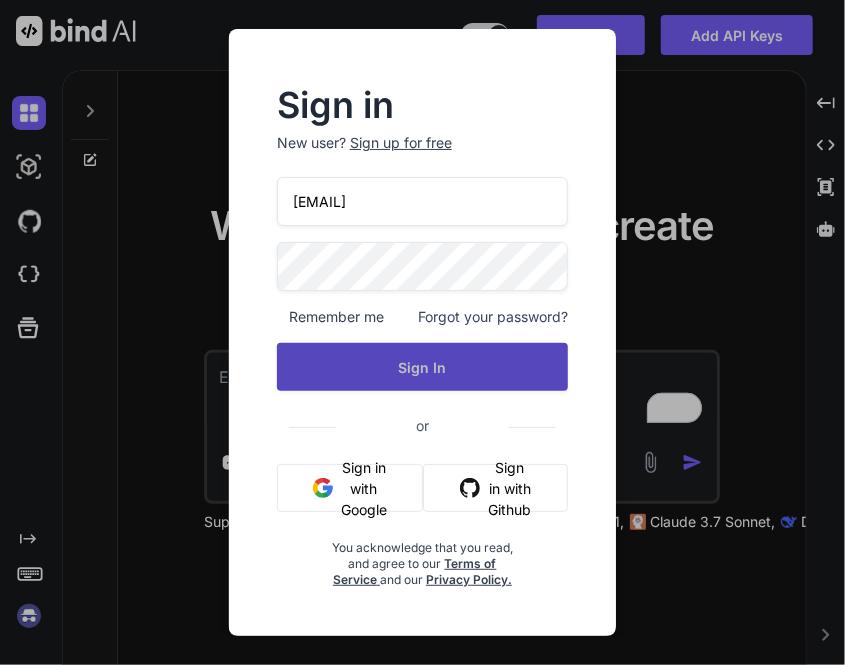 click on "Sign In" at bounding box center [422, 367] 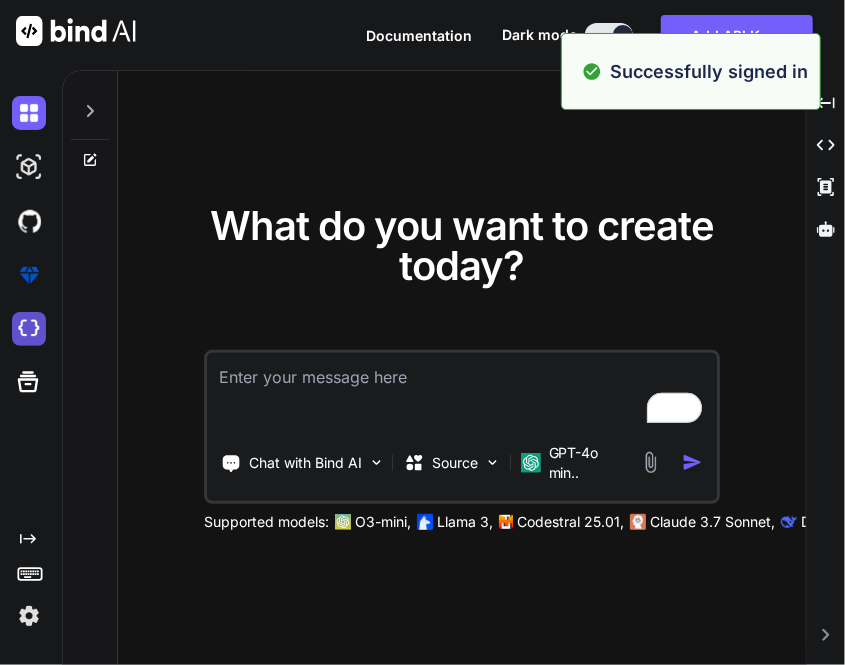click at bounding box center [29, 329] 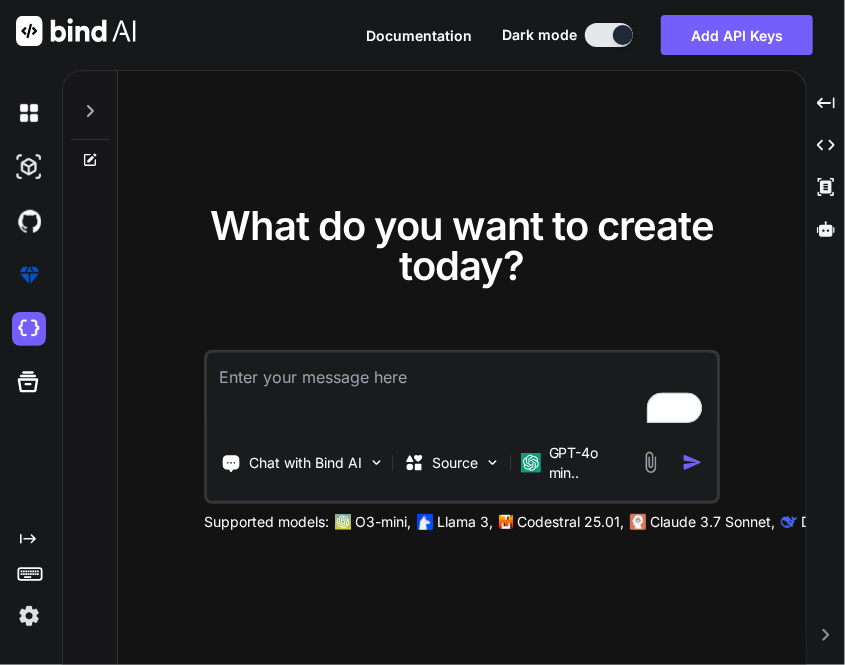 click at bounding box center [29, 616] 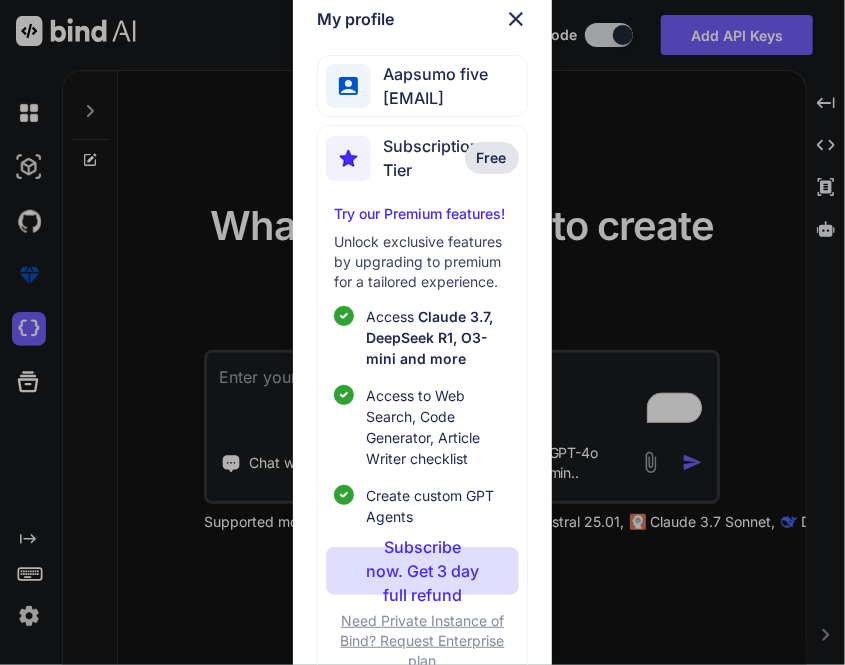 drag, startPoint x: 364, startPoint y: 95, endPoint x: 584, endPoint y: 93, distance: 220.0091 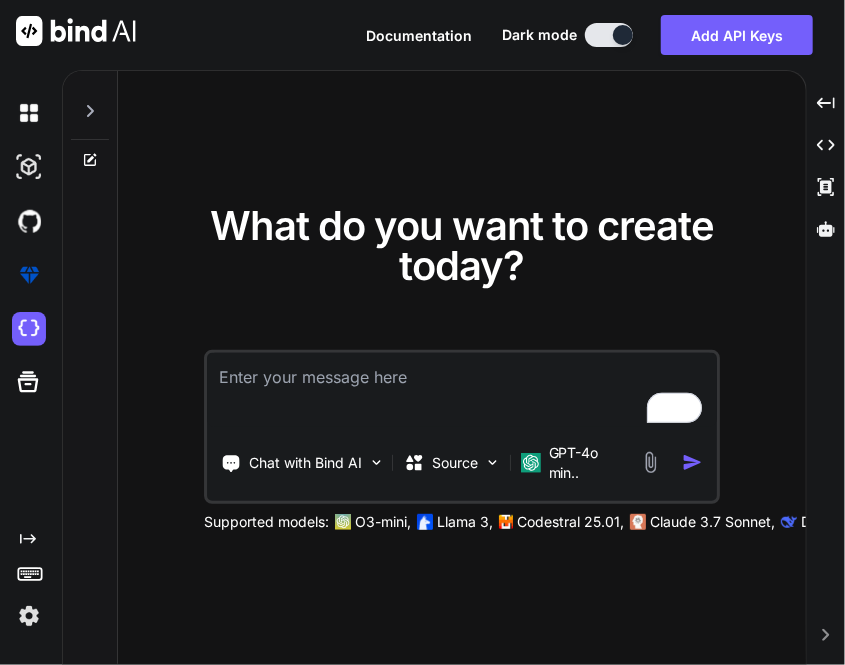 copy on "[EMAIL]" 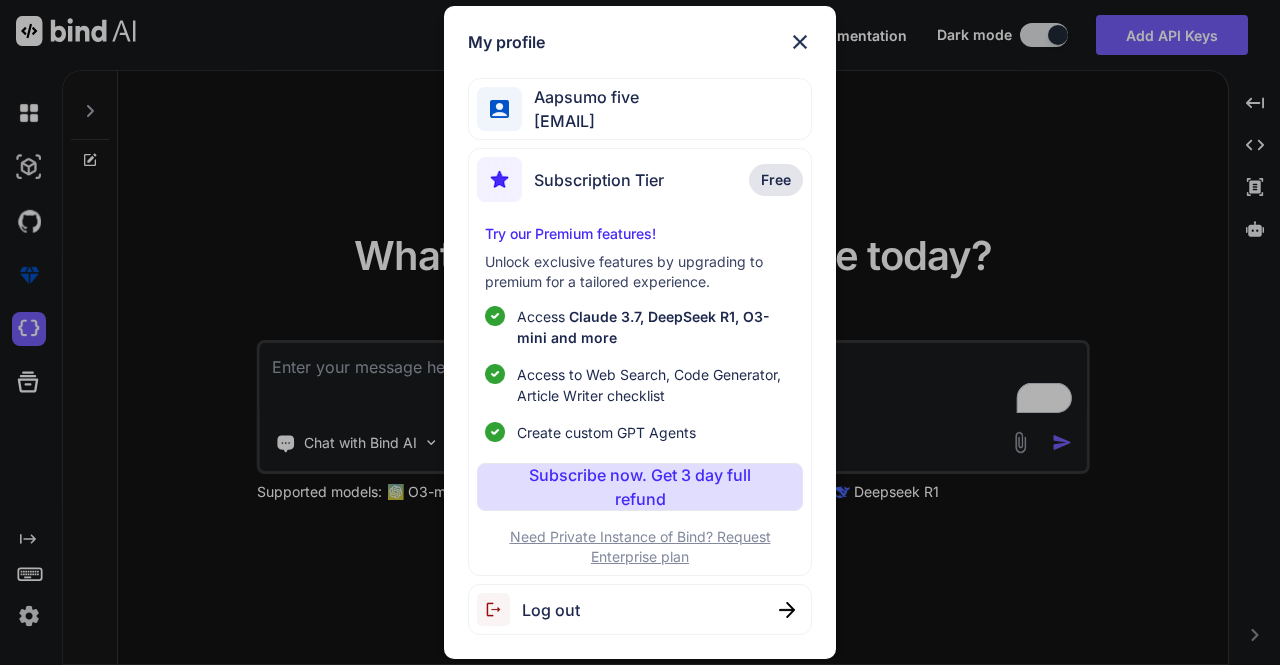 drag, startPoint x: 535, startPoint y: 121, endPoint x: 731, endPoint y: 111, distance: 196.25494 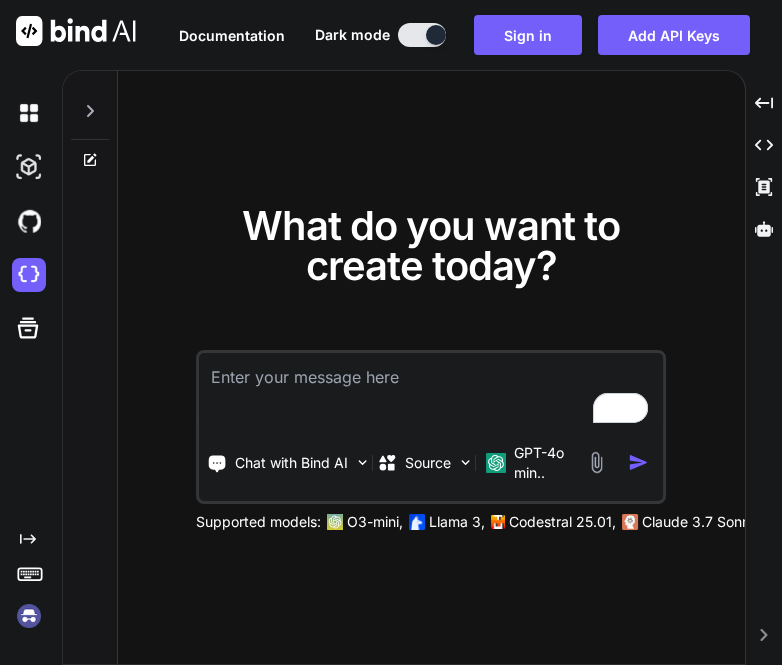 click at bounding box center [29, 616] 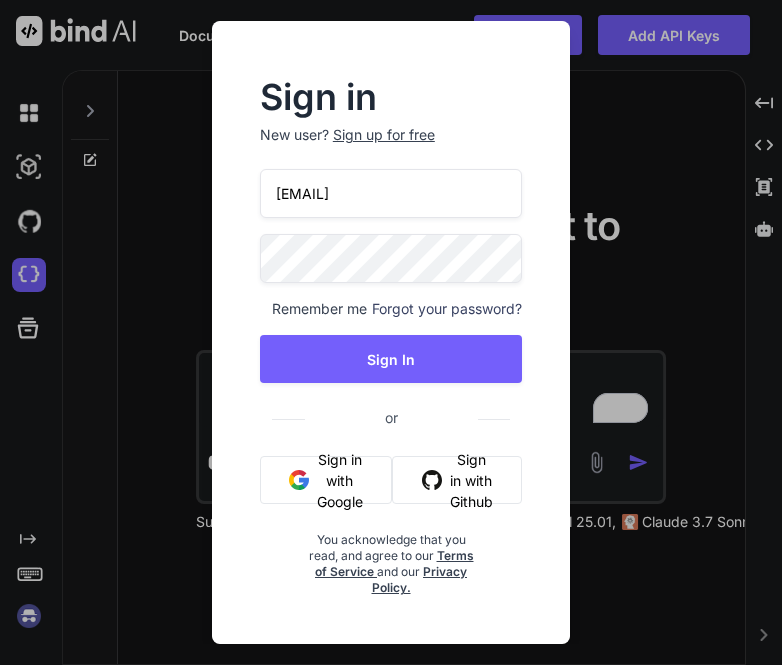 click on "Sign in with Google" at bounding box center [326, 480] 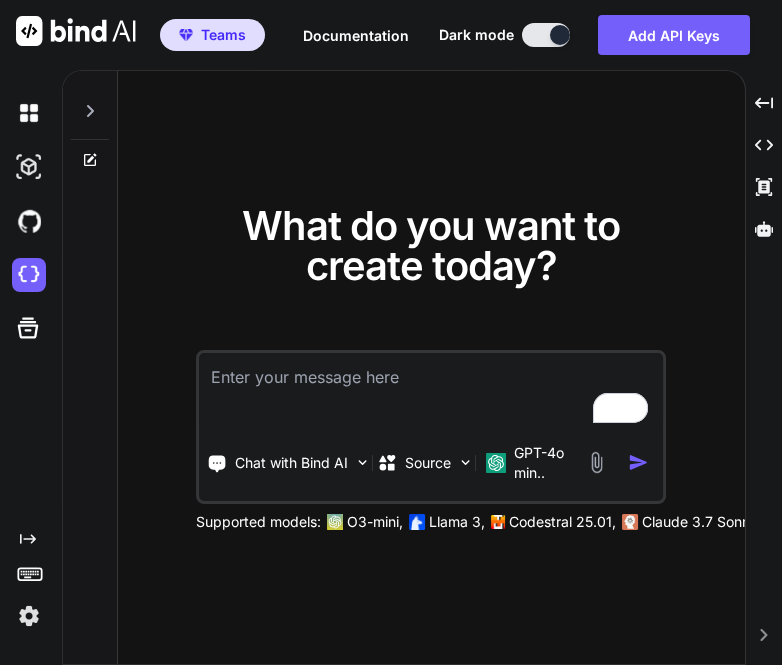 click at bounding box center [29, 616] 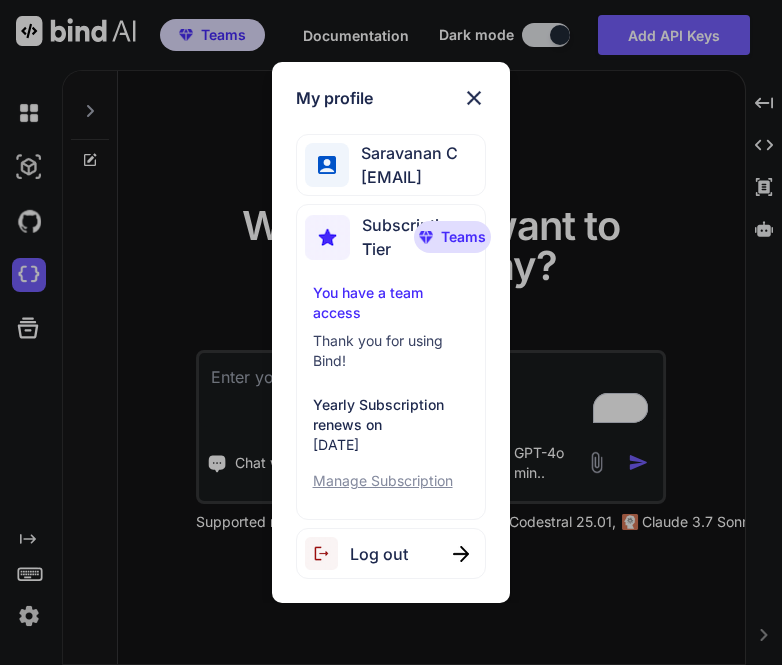 click on "Log out" at bounding box center (379, 554) 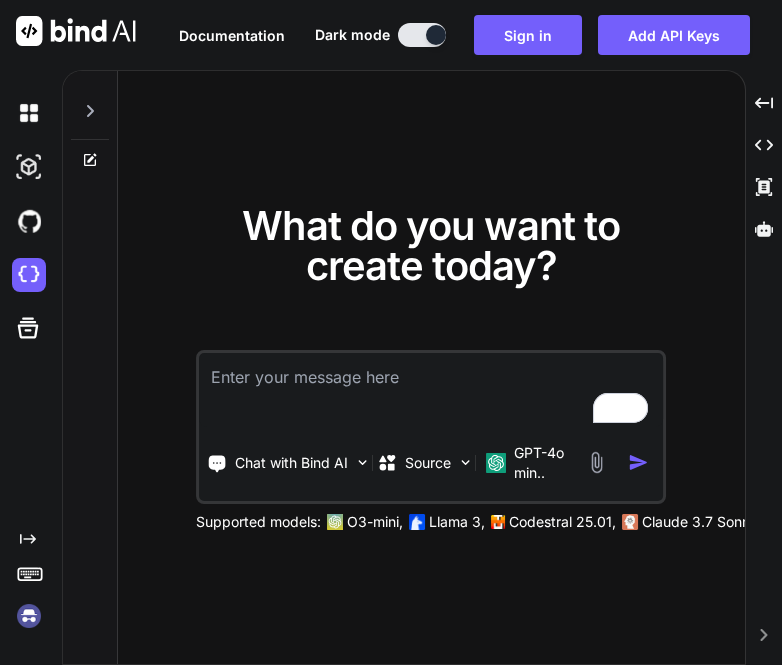 type on "x" 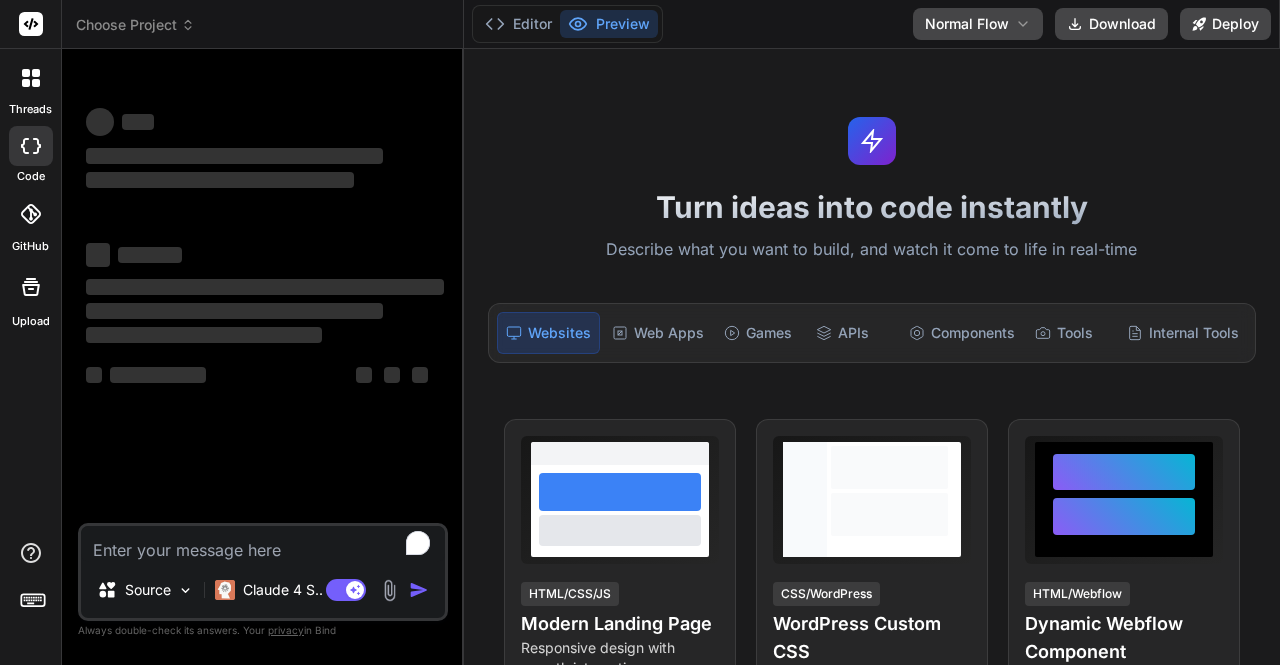 scroll, scrollTop: 0, scrollLeft: 0, axis: both 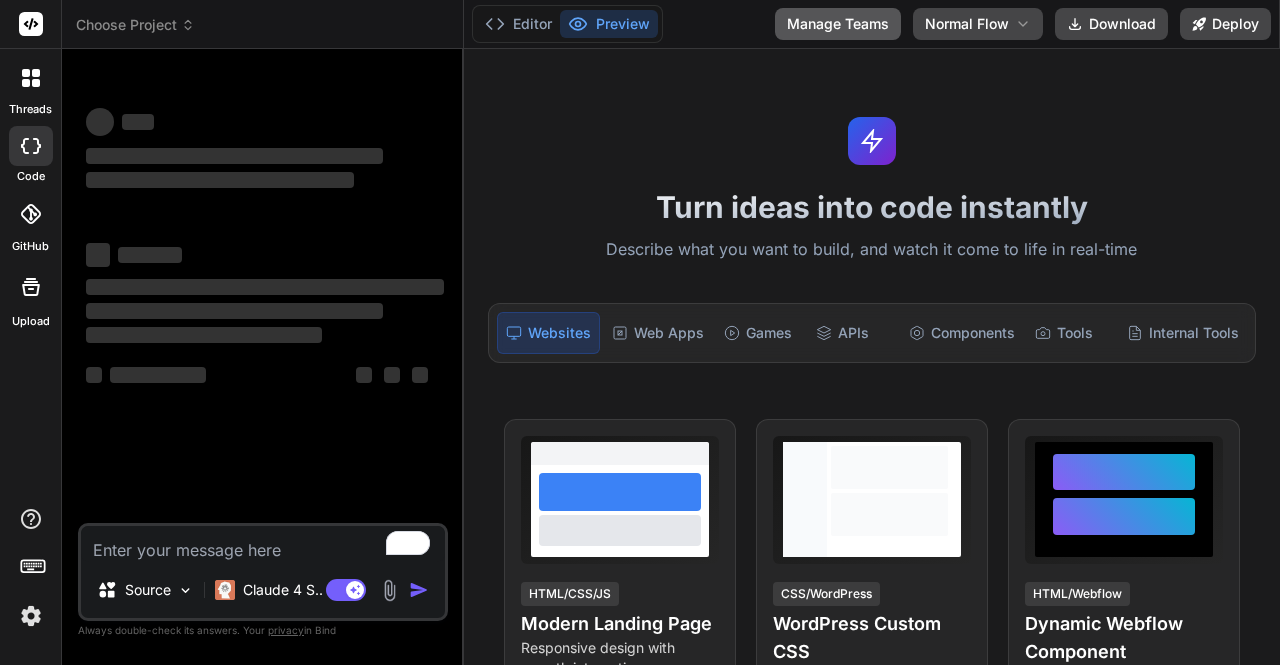 click on "Manage Teams" at bounding box center (838, 24) 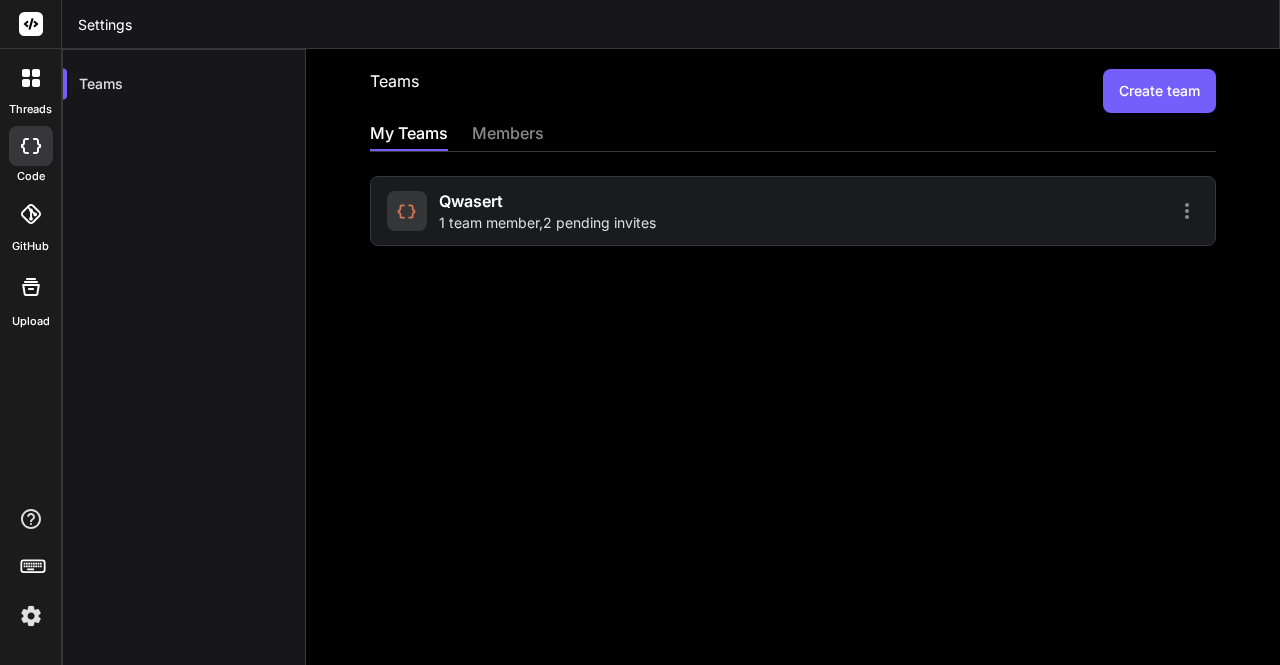 click on "1 team member ,  2 pending invites" at bounding box center [547, 223] 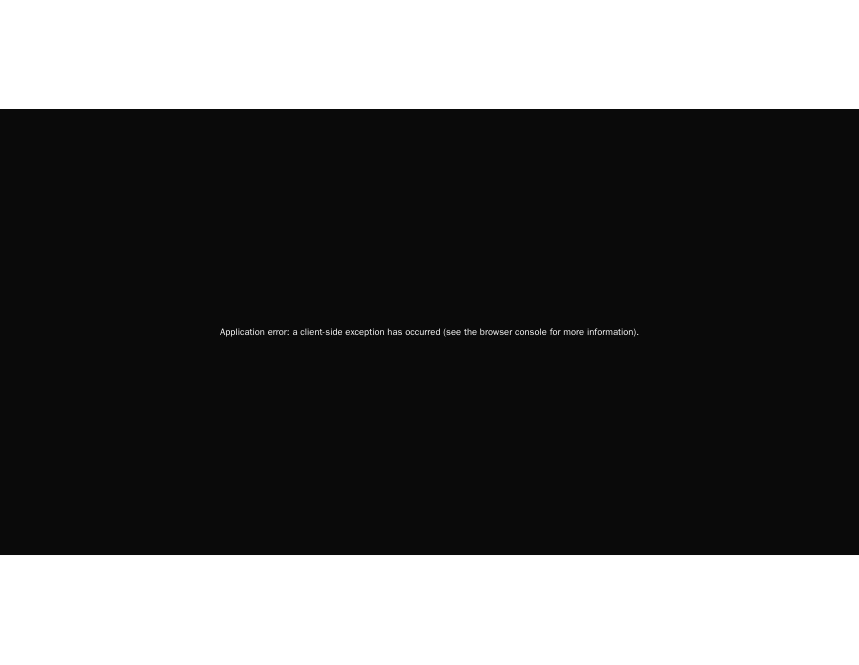 scroll, scrollTop: 0, scrollLeft: 0, axis: both 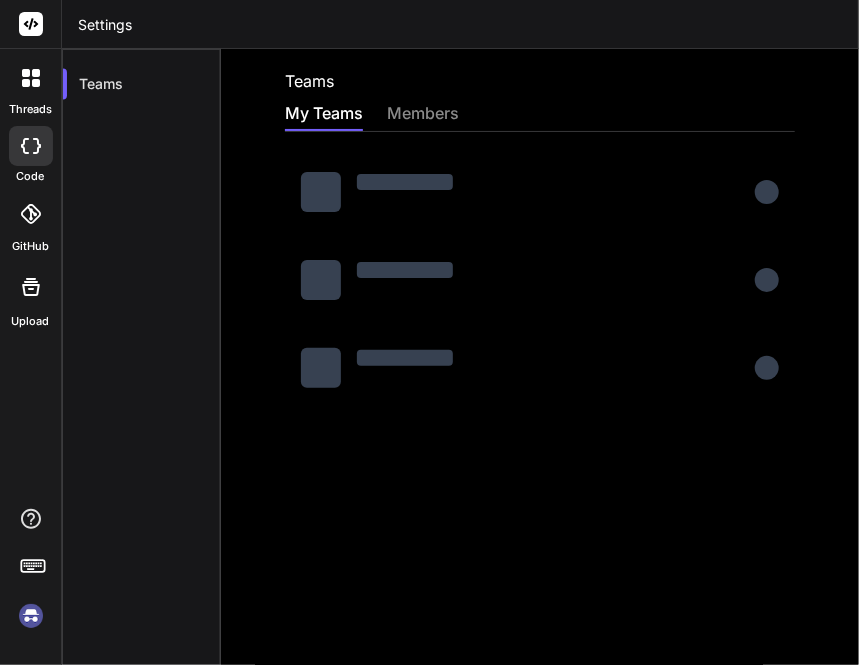 click at bounding box center [31, 616] 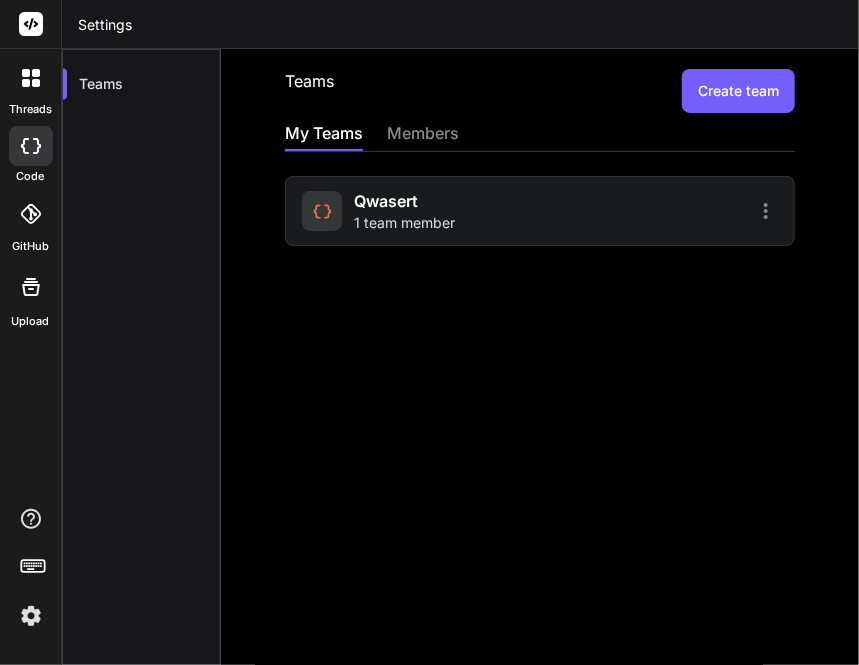 click on "1 team member" at bounding box center (404, 223) 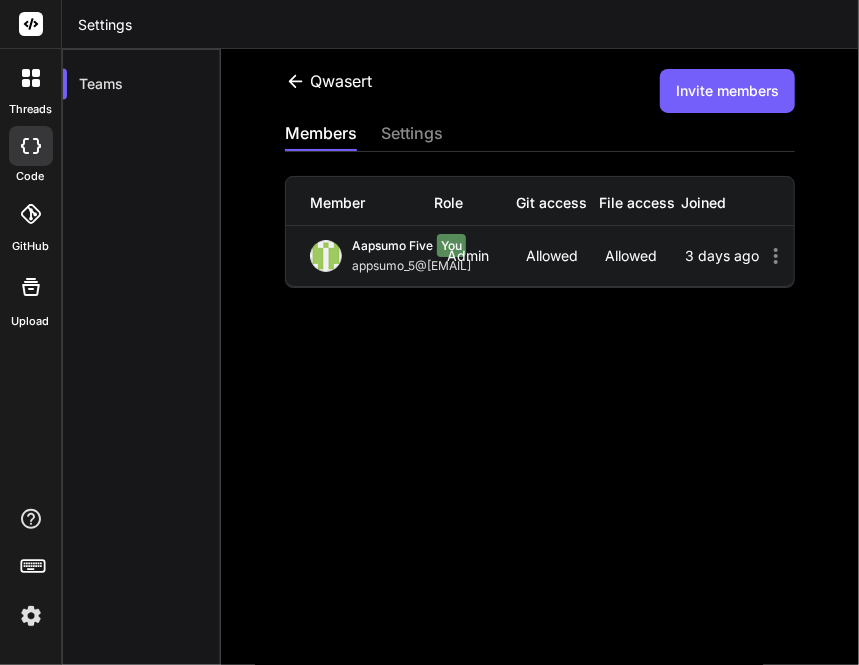click on "Invite members" at bounding box center (727, 91) 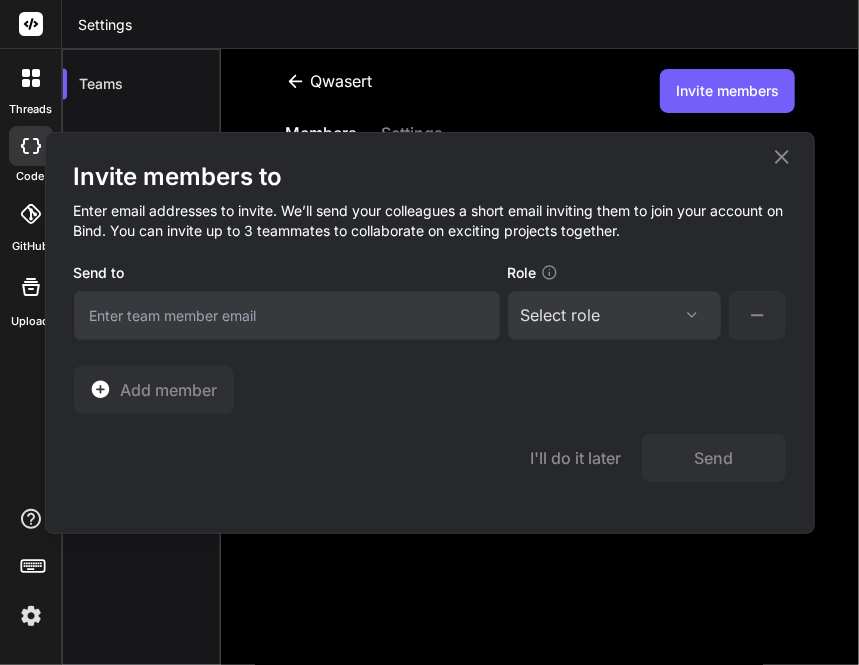 click at bounding box center [287, 315] 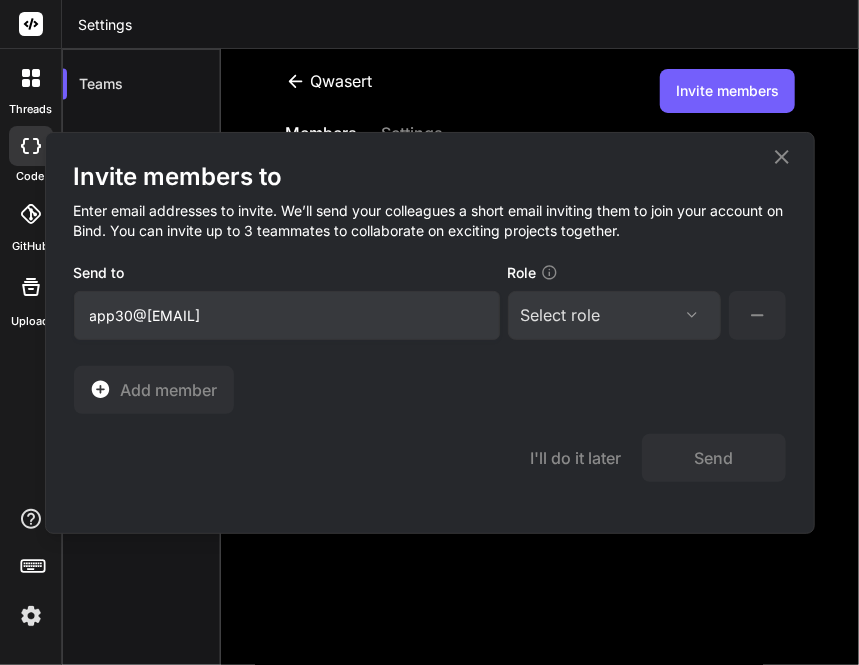 type on "app30@yopmail.com" 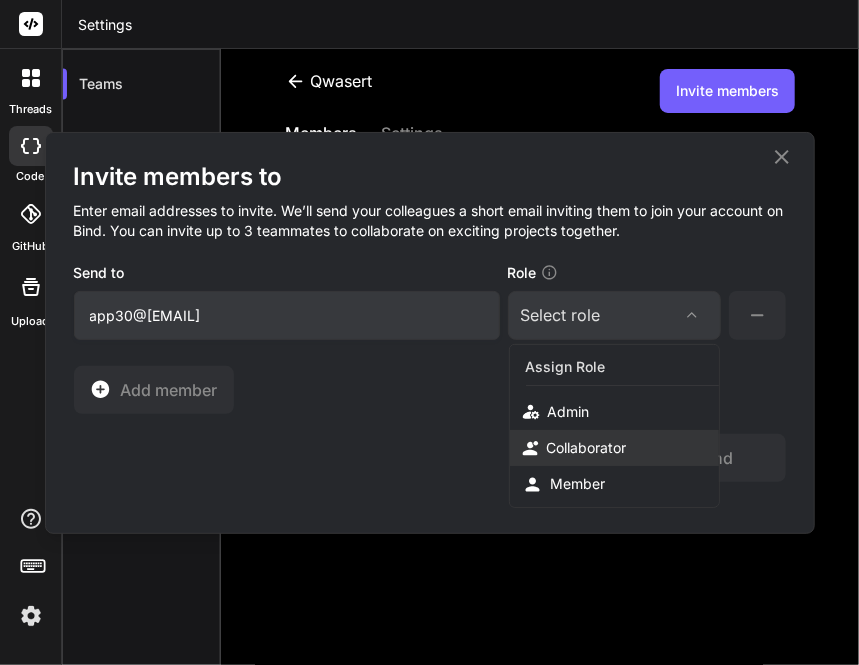 click on "Collaborator" at bounding box center (587, 448) 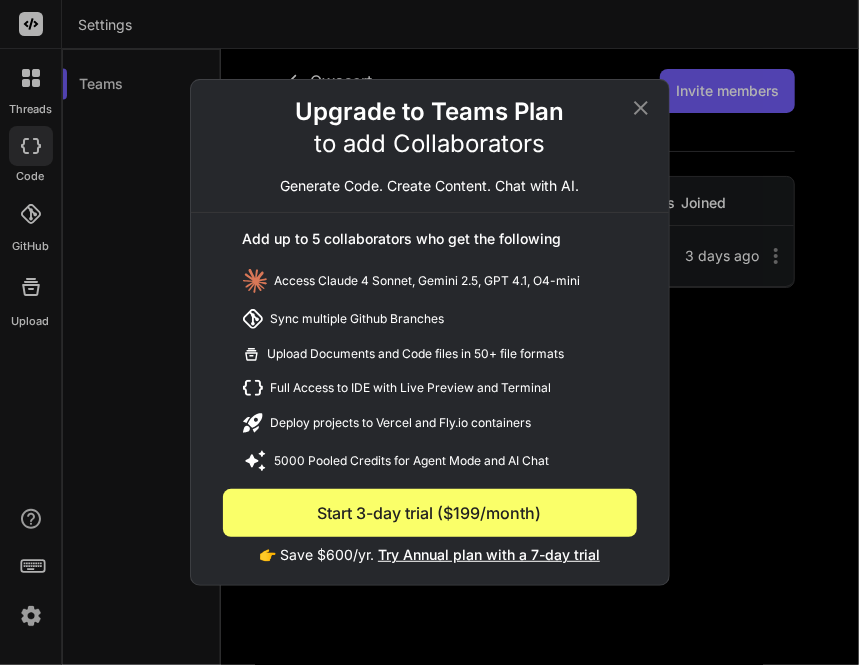 click 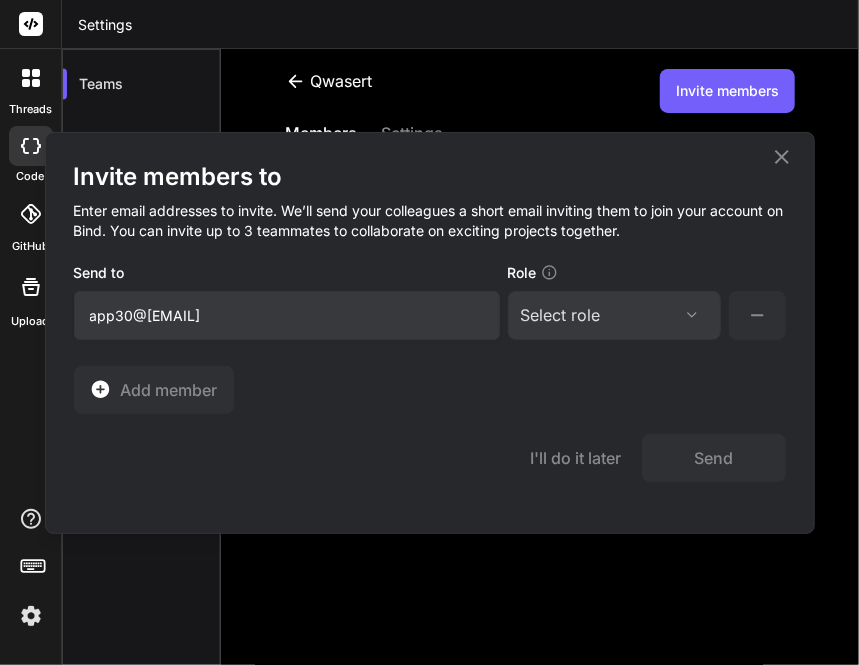 click on "Select role" at bounding box center [614, 315] 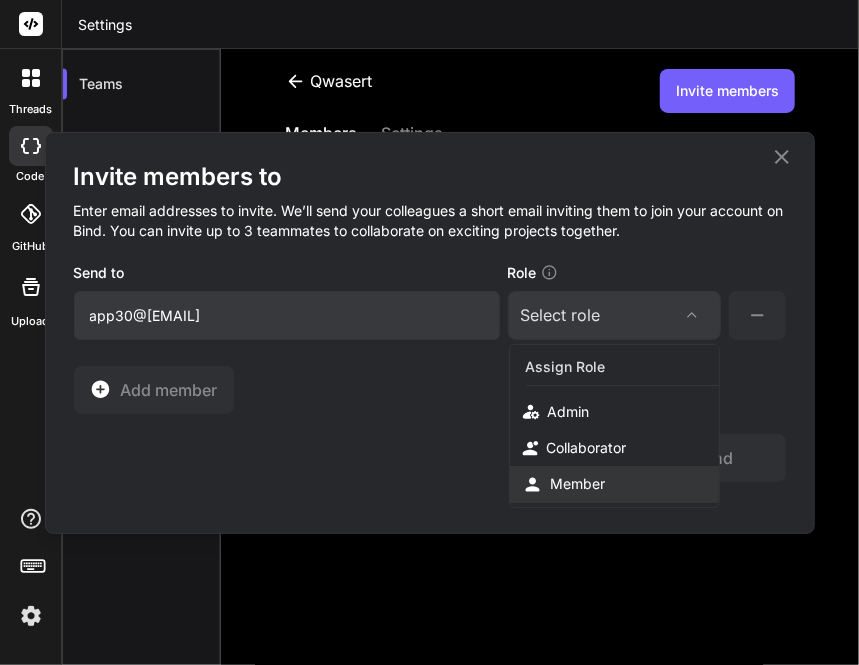 click on "Member" at bounding box center [578, 484] 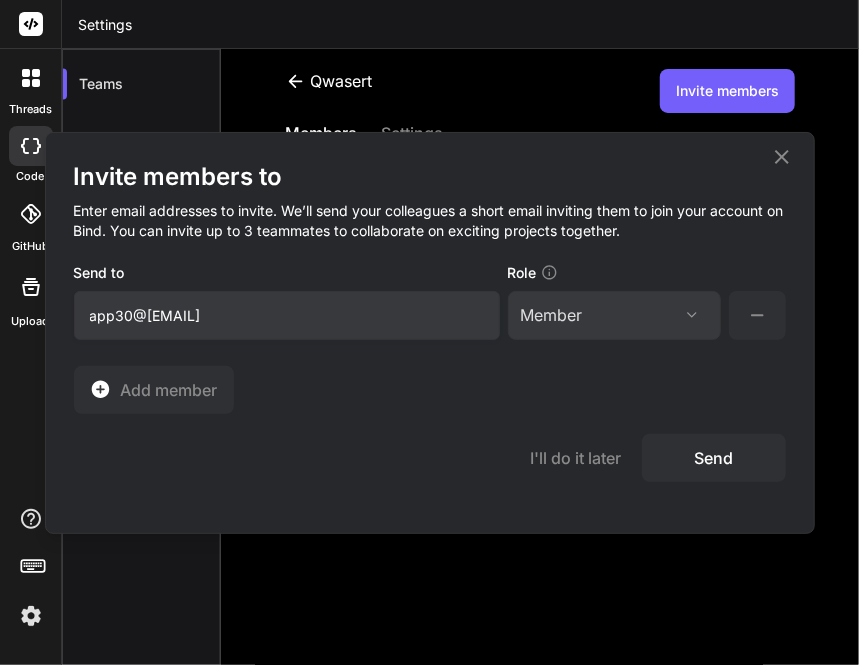 click on "Send" at bounding box center [714, 458] 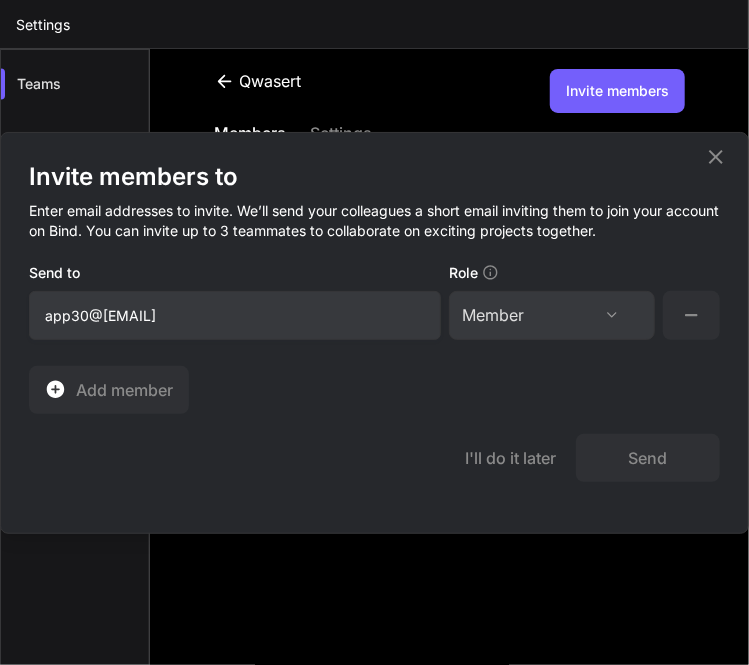 click 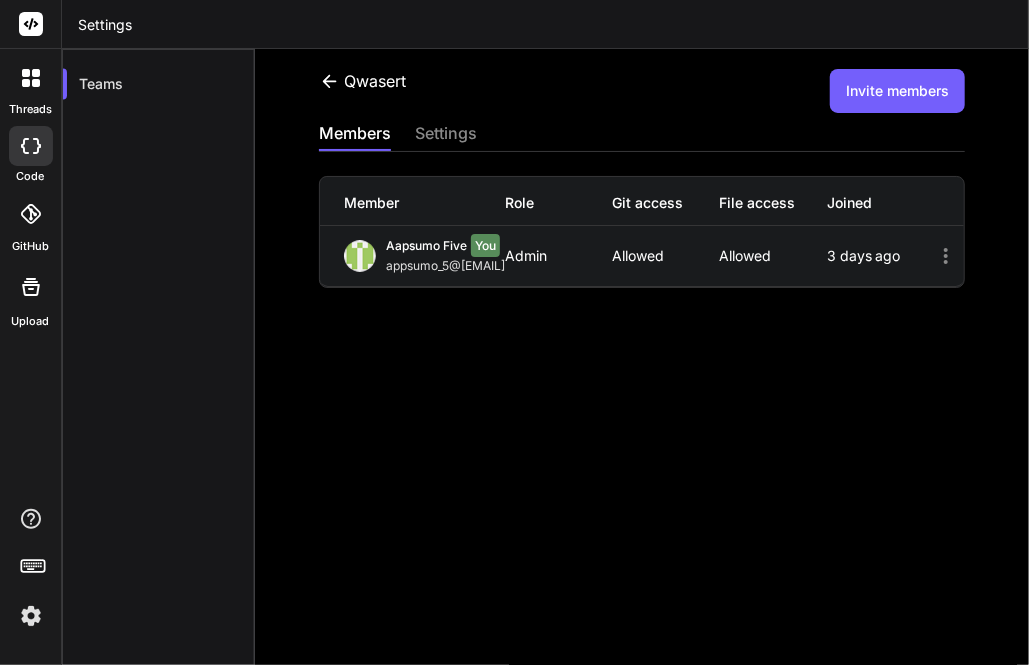 click at bounding box center [31, 146] 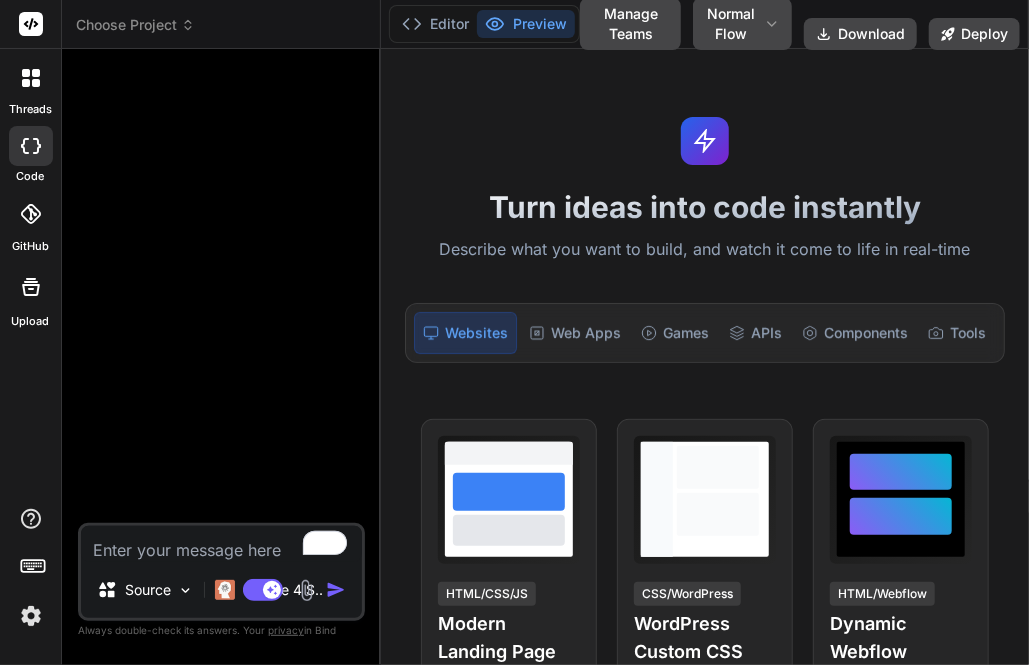 click at bounding box center (221, 544) 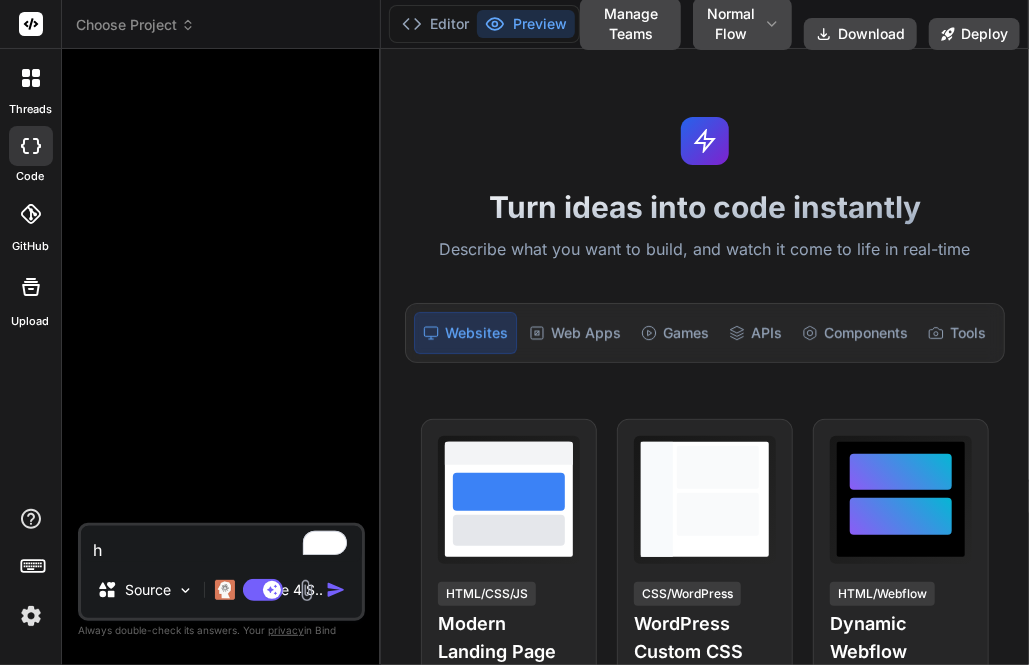 type on "x" 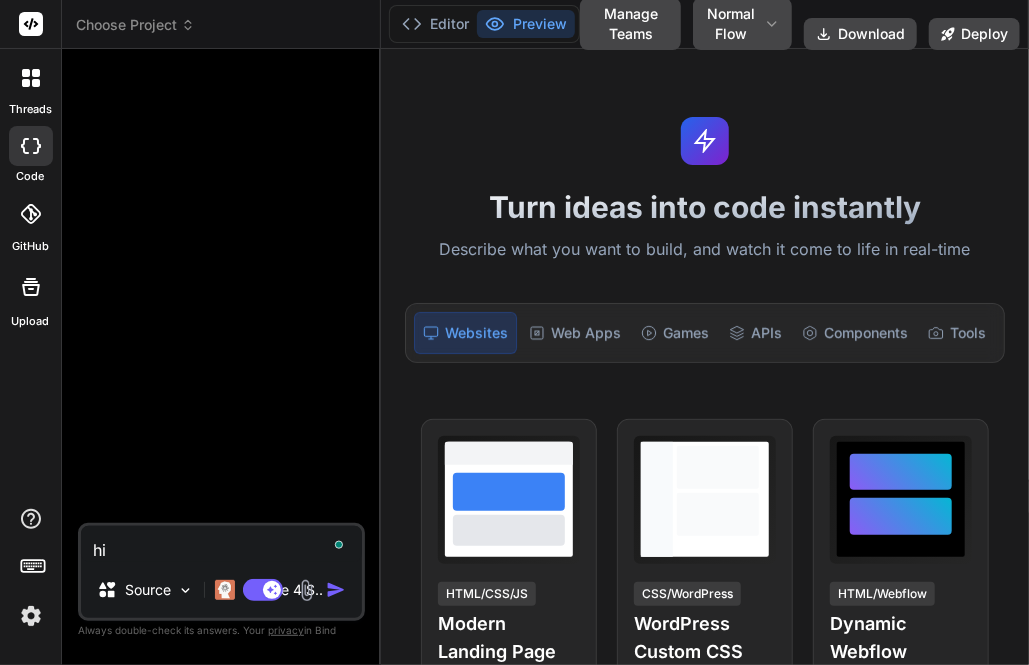 type on "x" 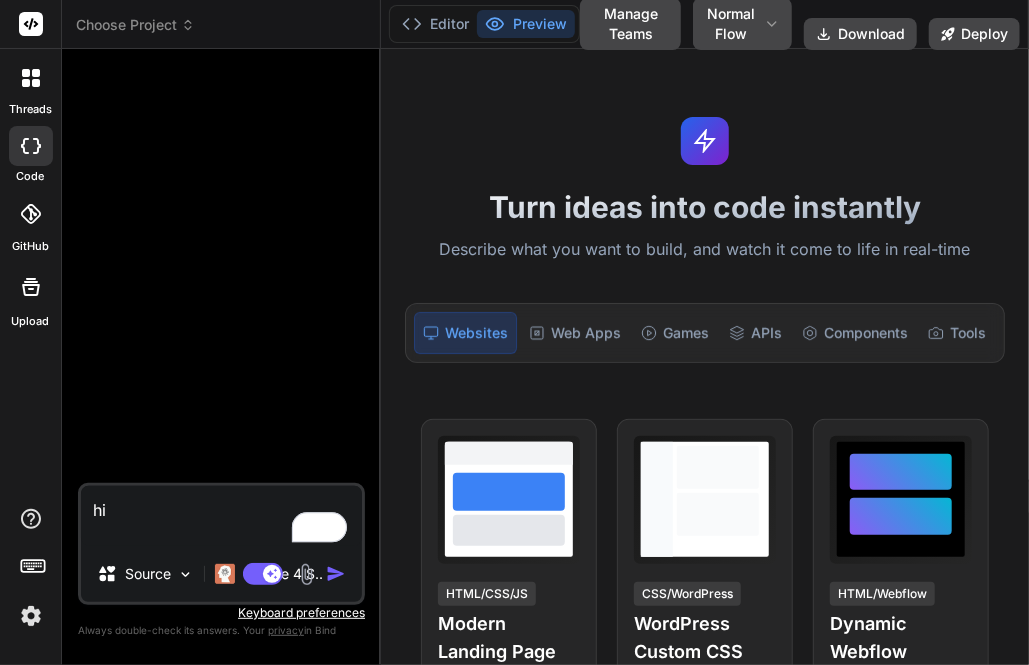 type on "hi" 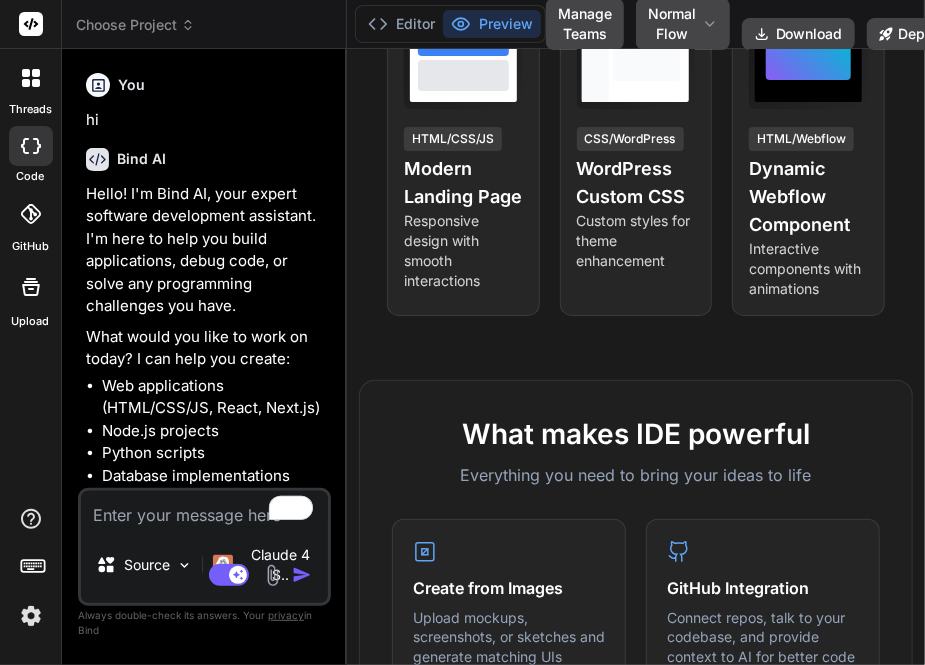 scroll, scrollTop: 0, scrollLeft: 0, axis: both 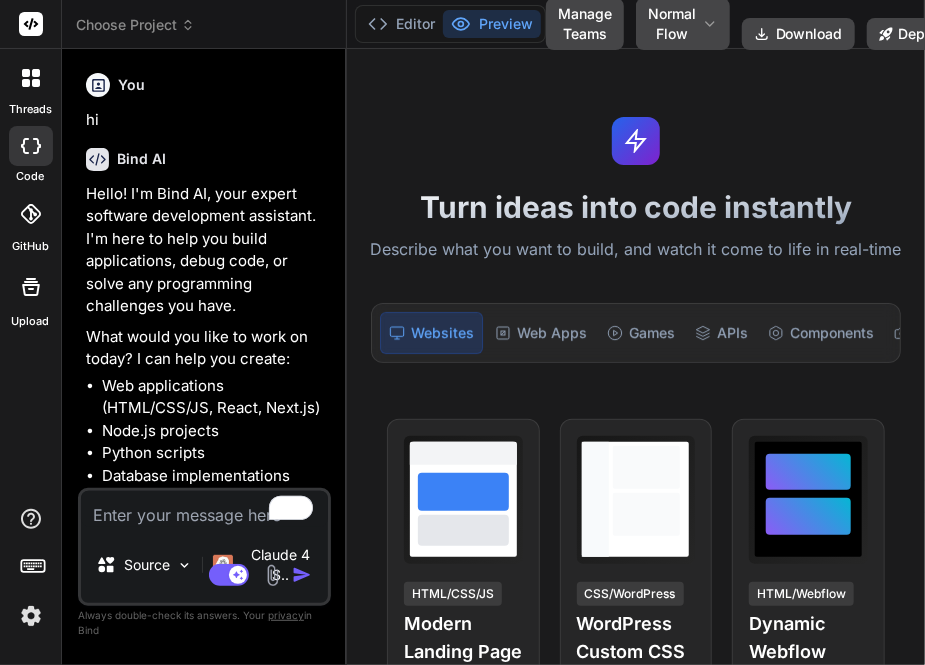 click 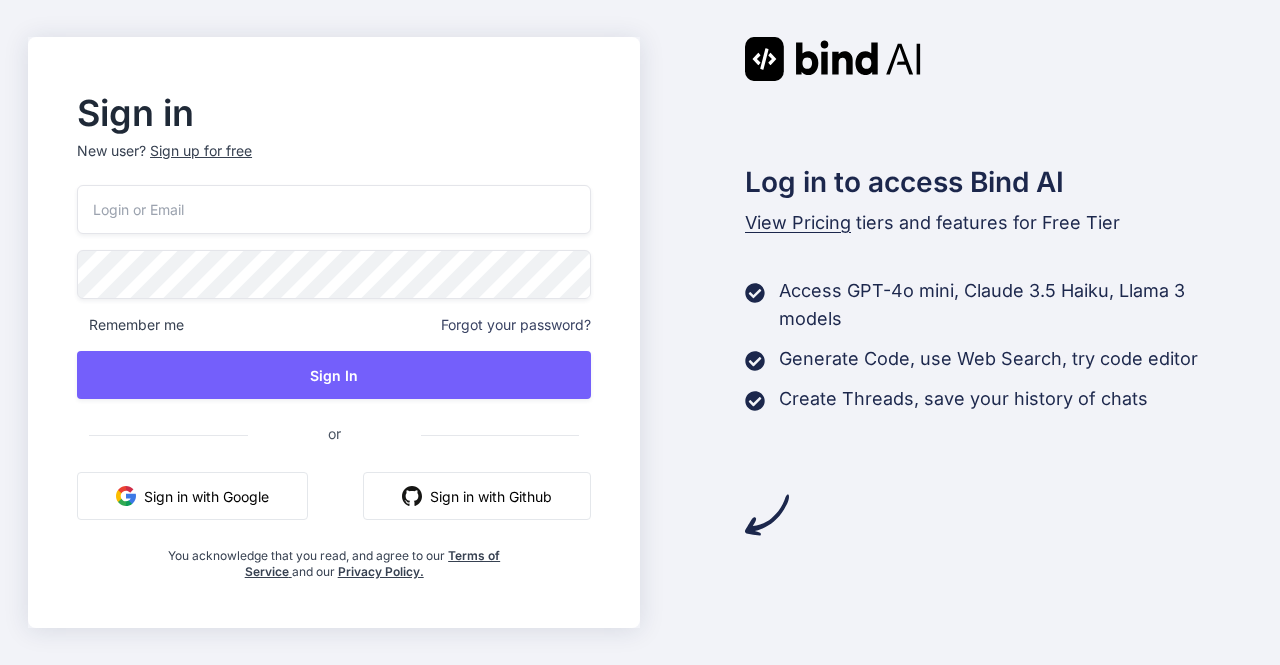 scroll, scrollTop: 0, scrollLeft: 0, axis: both 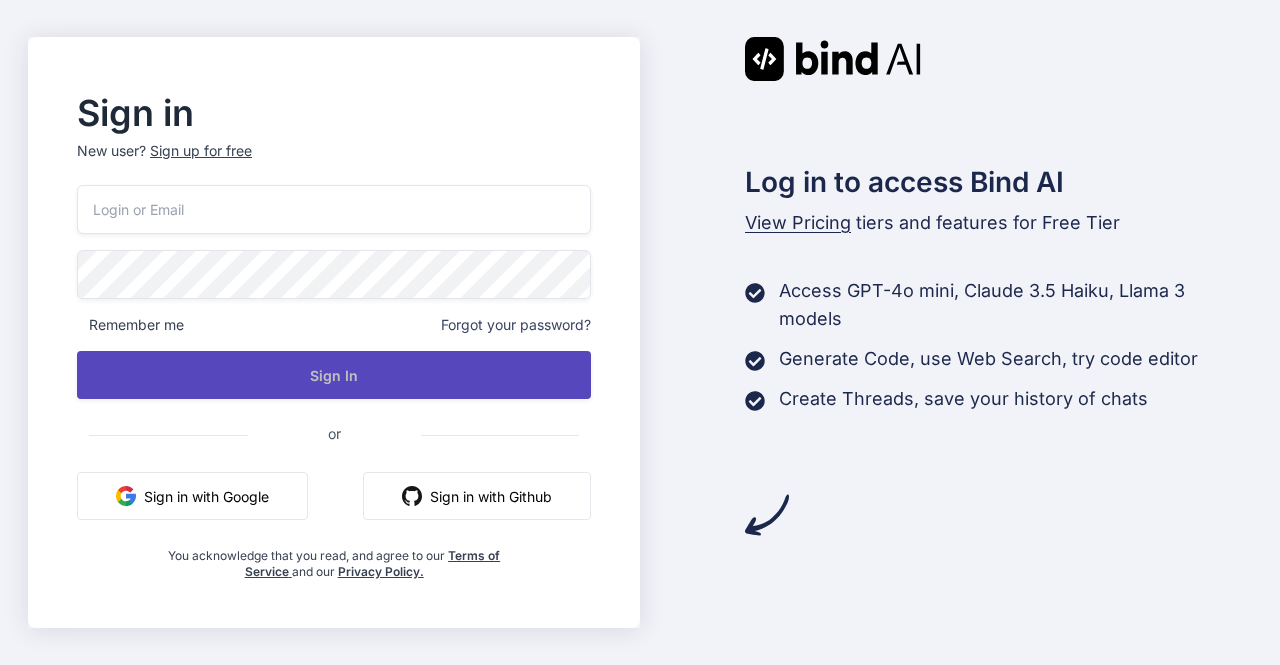 type on "[EMAIL]" 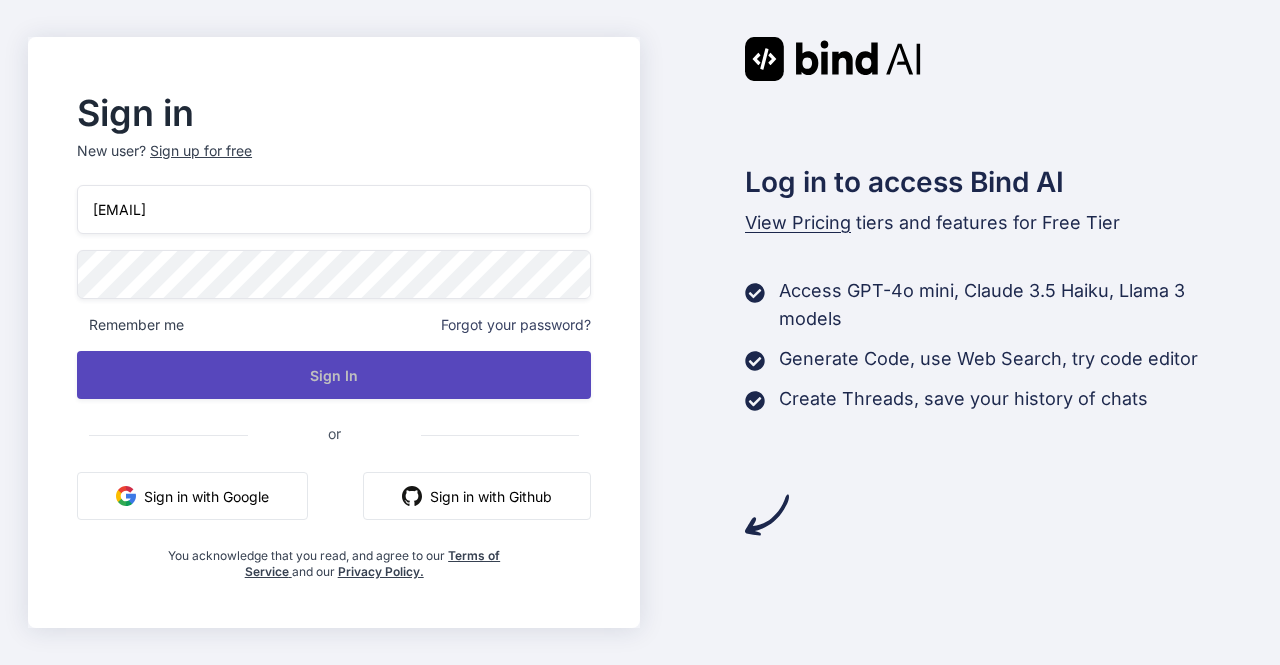 click on "Sign In" at bounding box center [334, 375] 